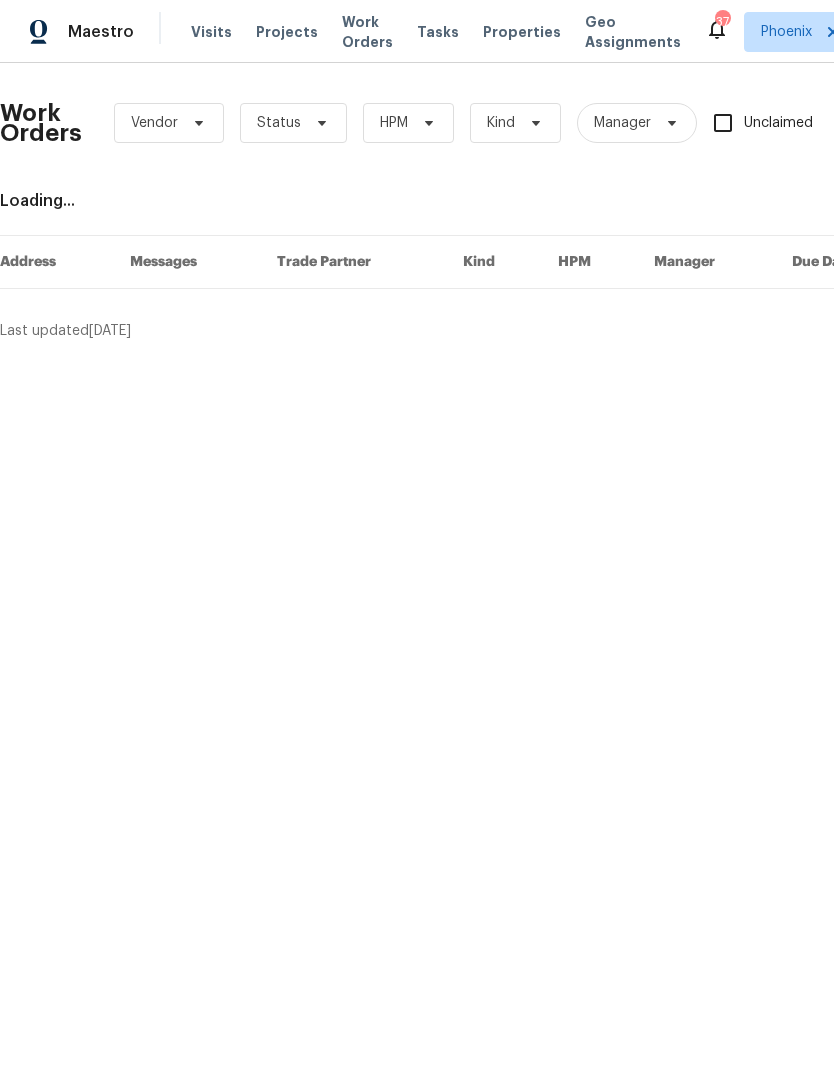 scroll, scrollTop: 0, scrollLeft: 0, axis: both 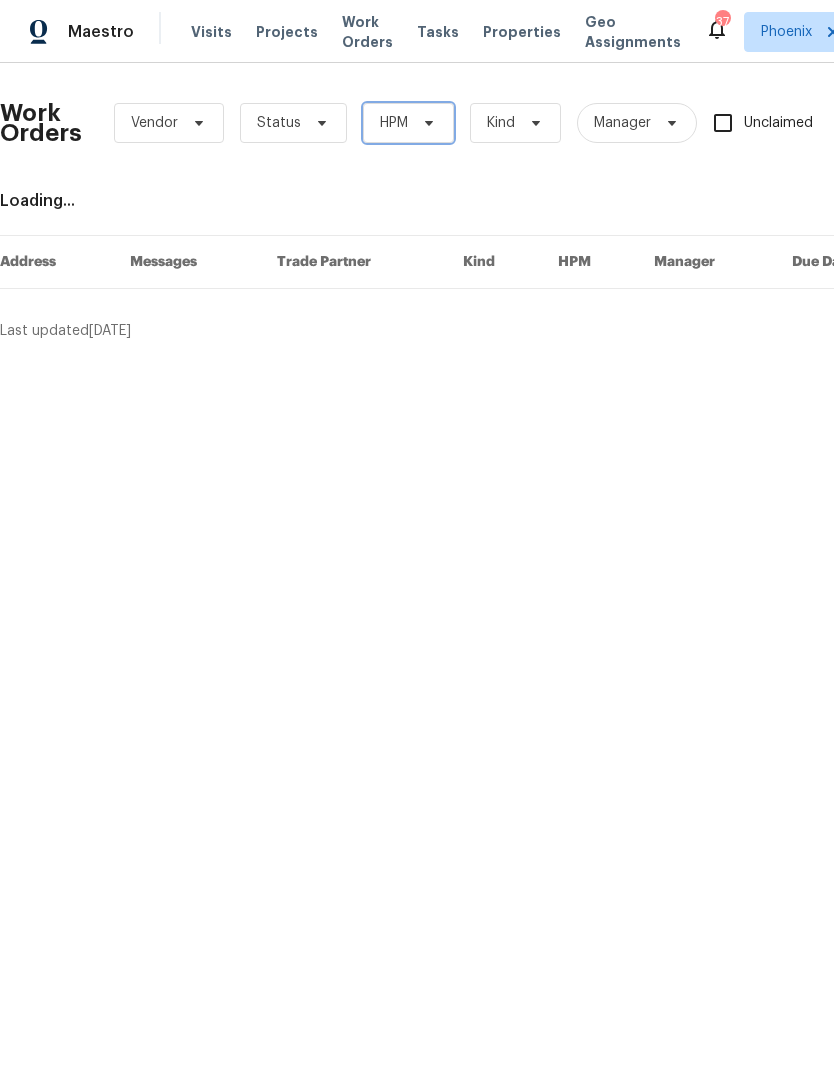 click on "HPM" at bounding box center [408, 123] 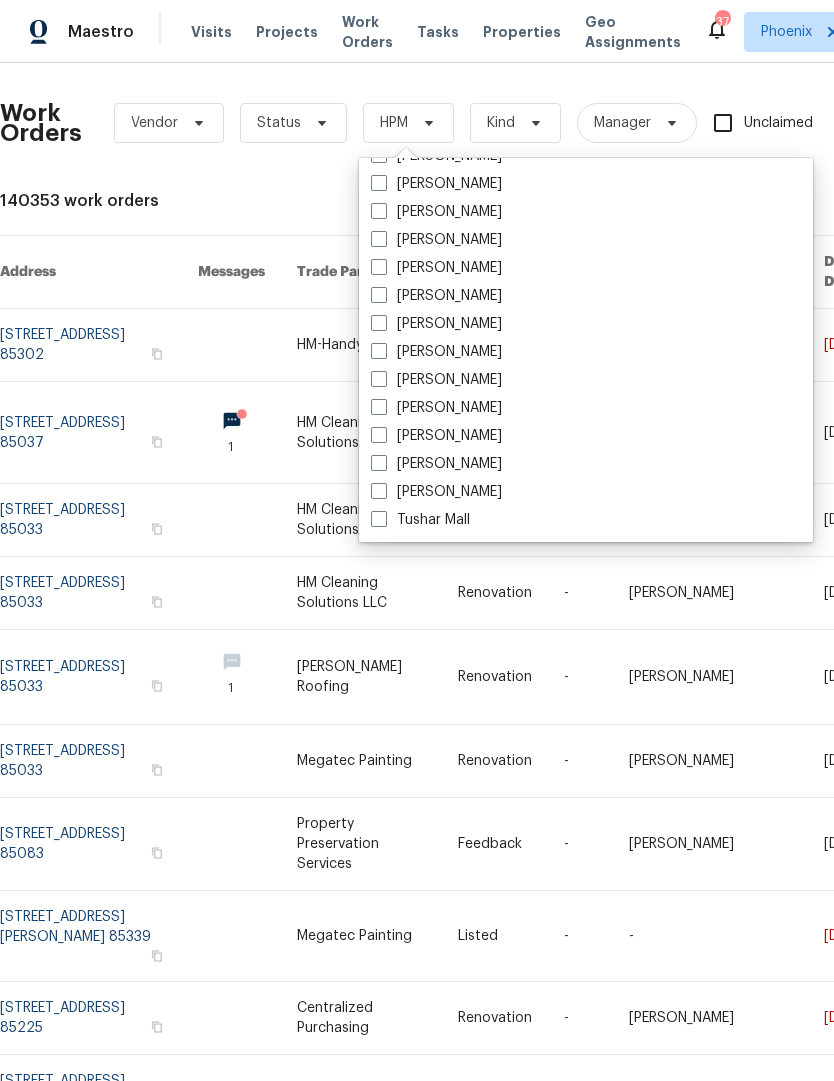 scroll, scrollTop: 1200, scrollLeft: 0, axis: vertical 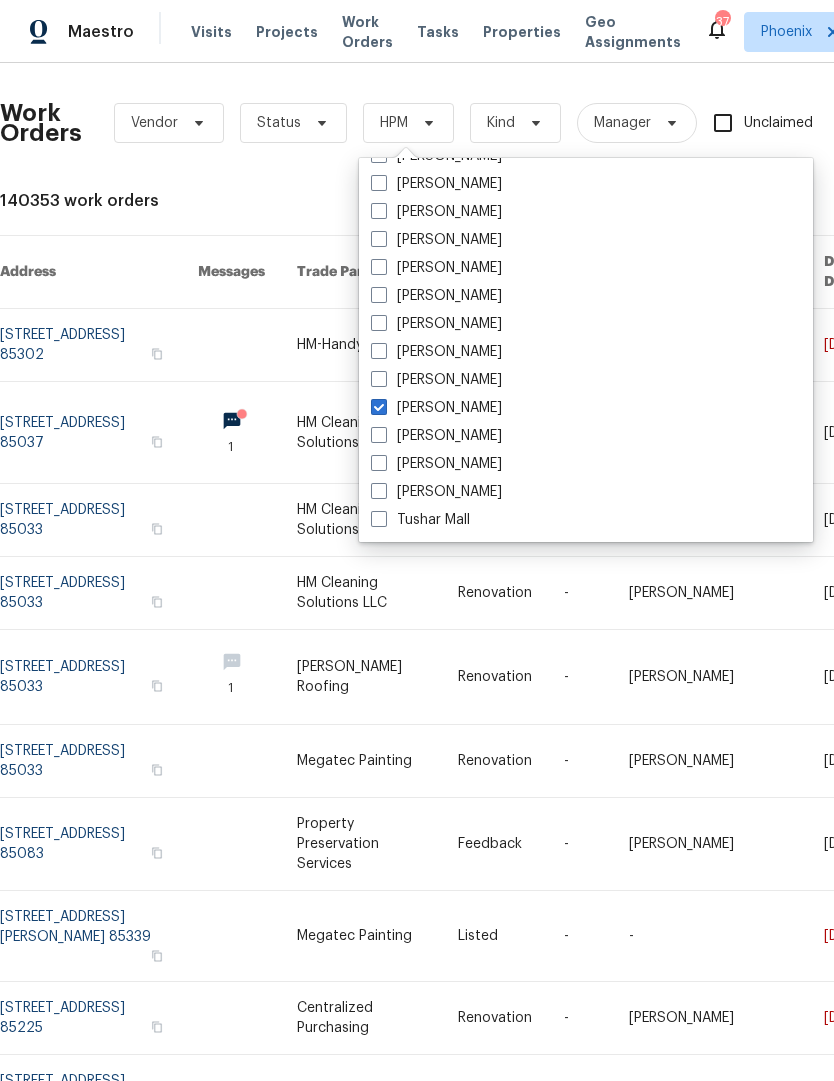 checkbox on "true" 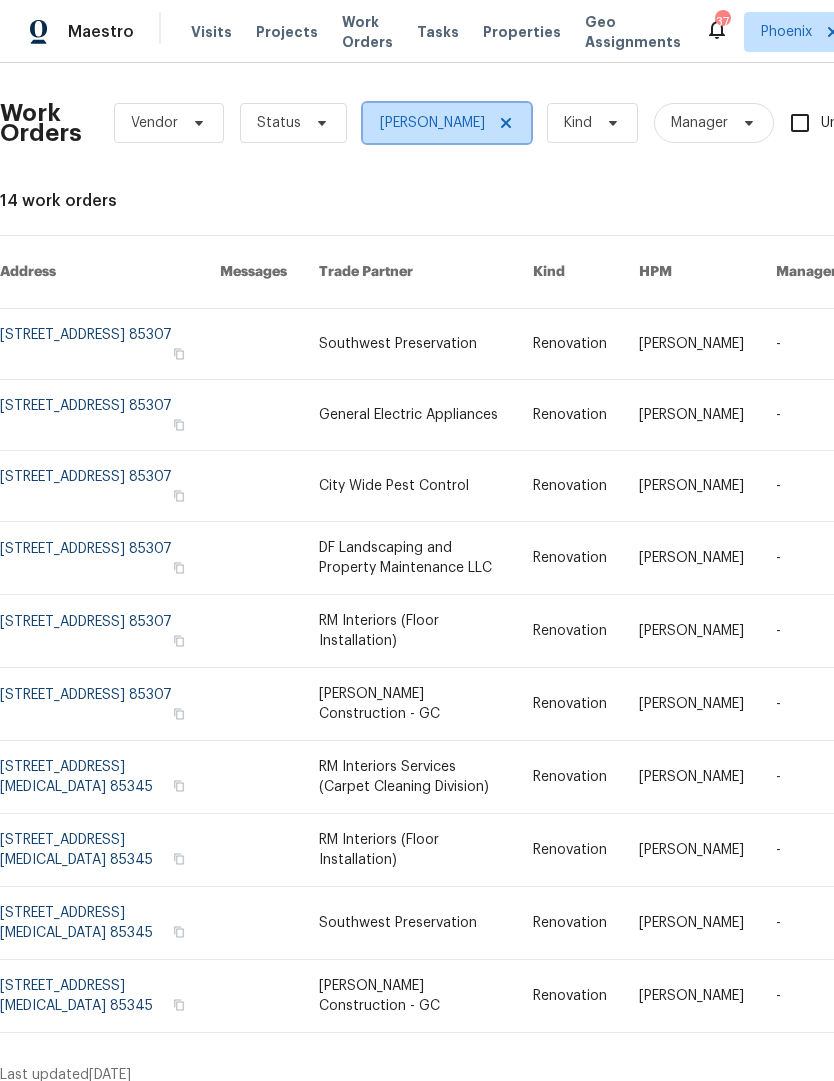 click 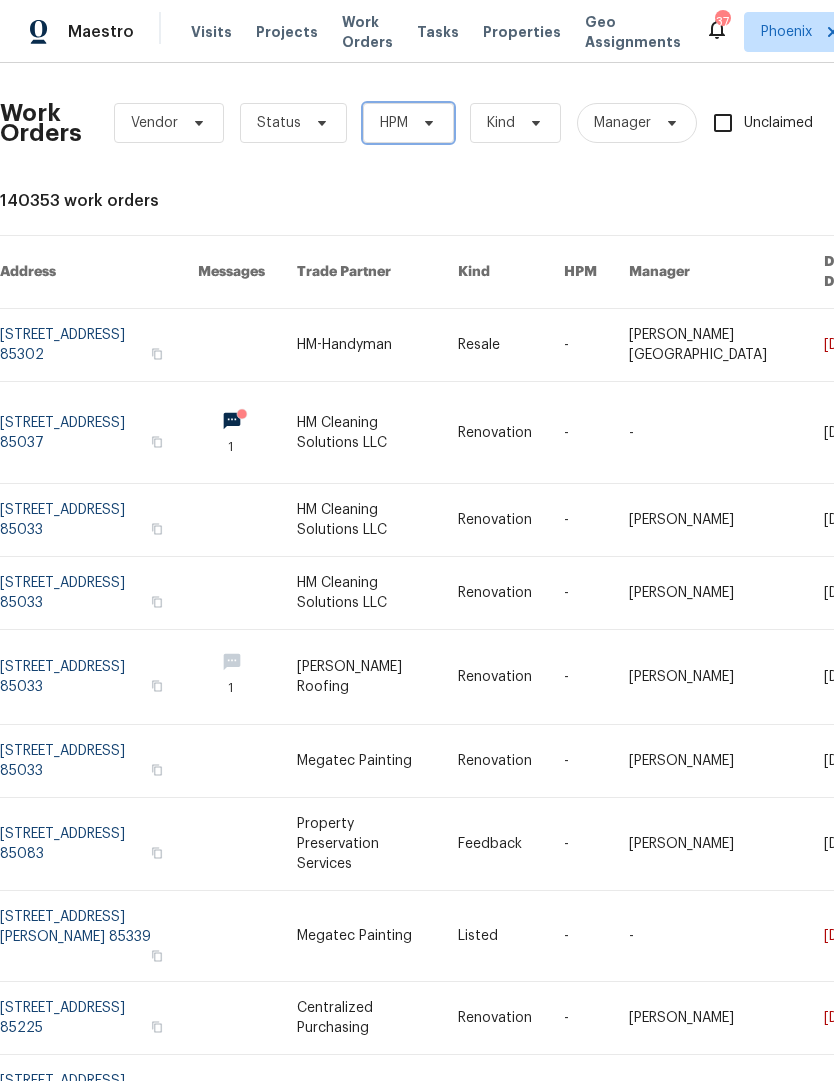 click at bounding box center (426, 123) 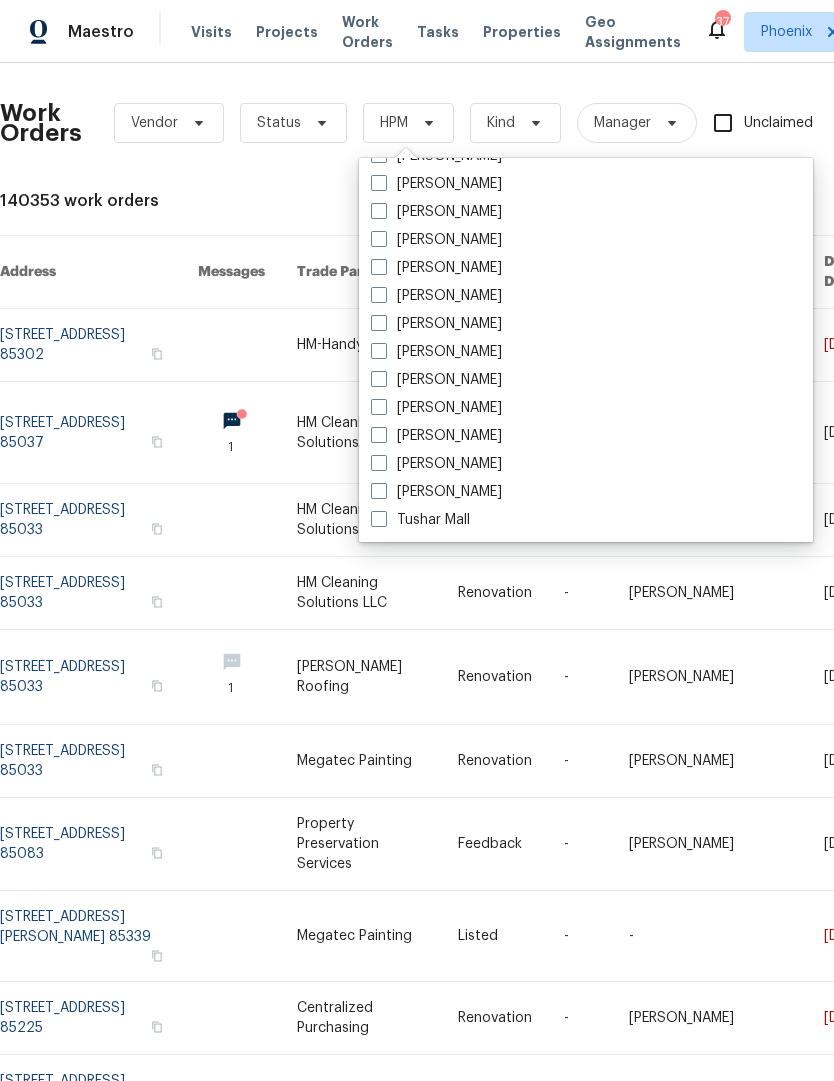 scroll, scrollTop: 1200, scrollLeft: 0, axis: vertical 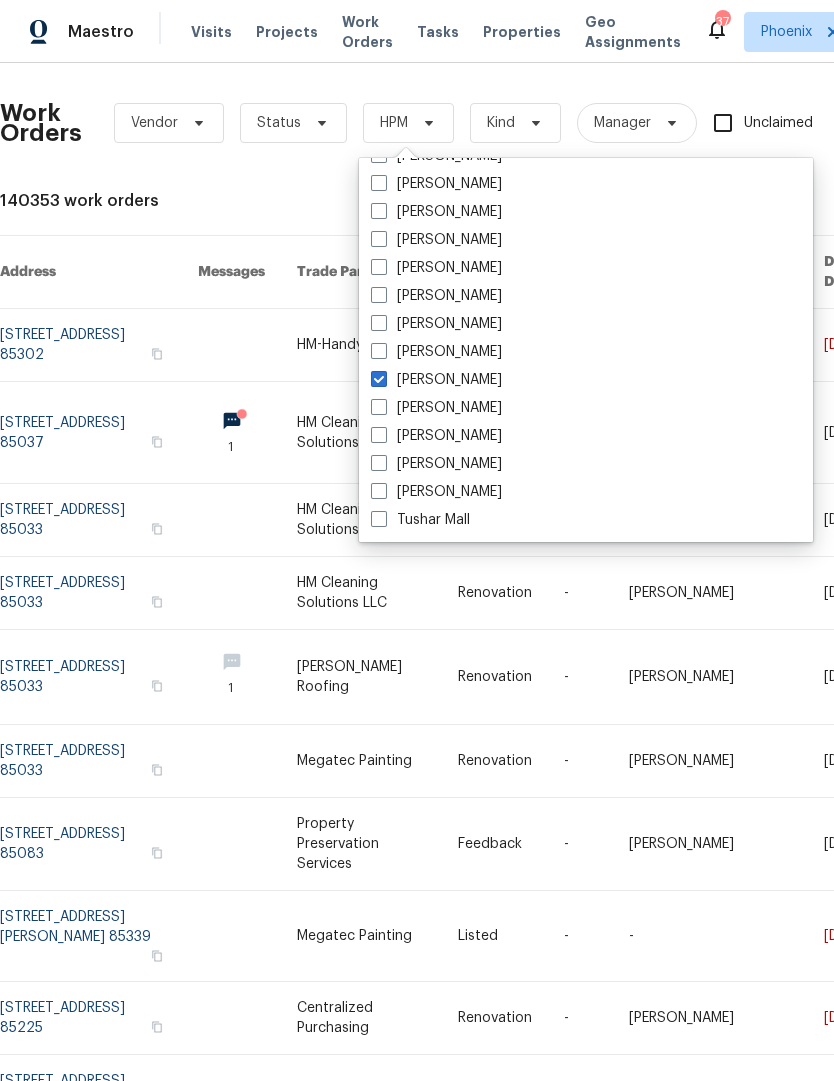 checkbox on "true" 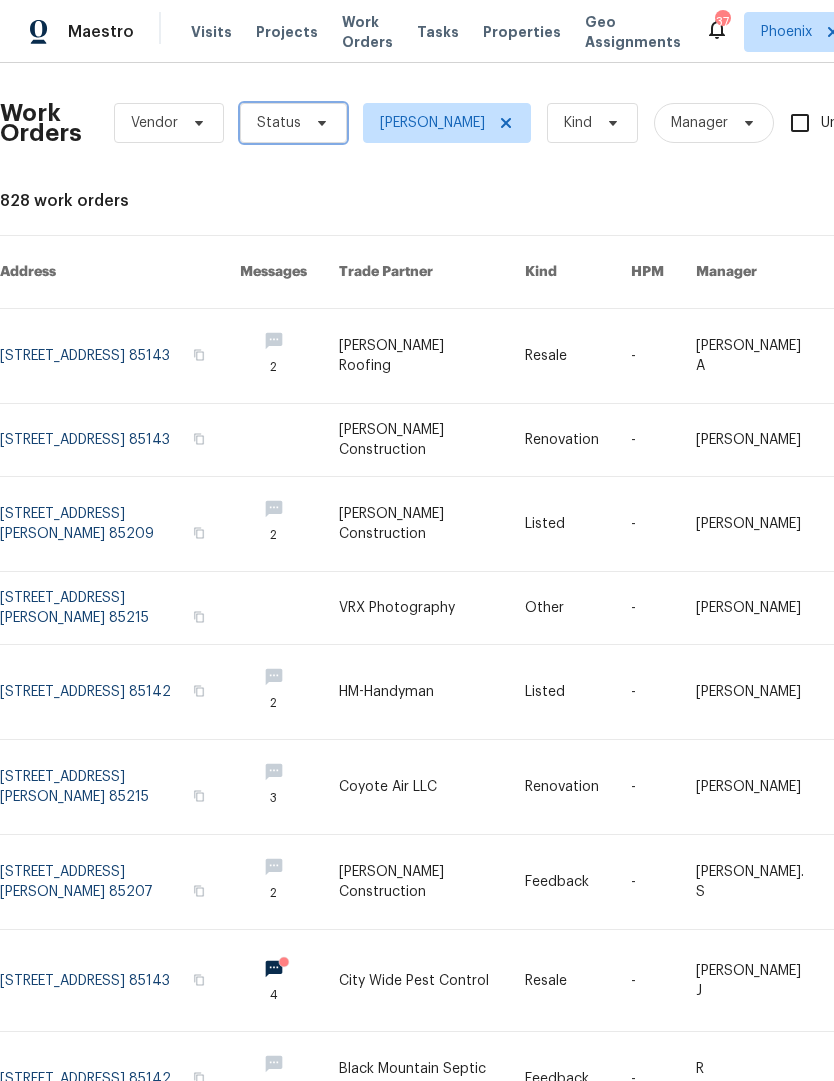click on "Status" at bounding box center (293, 123) 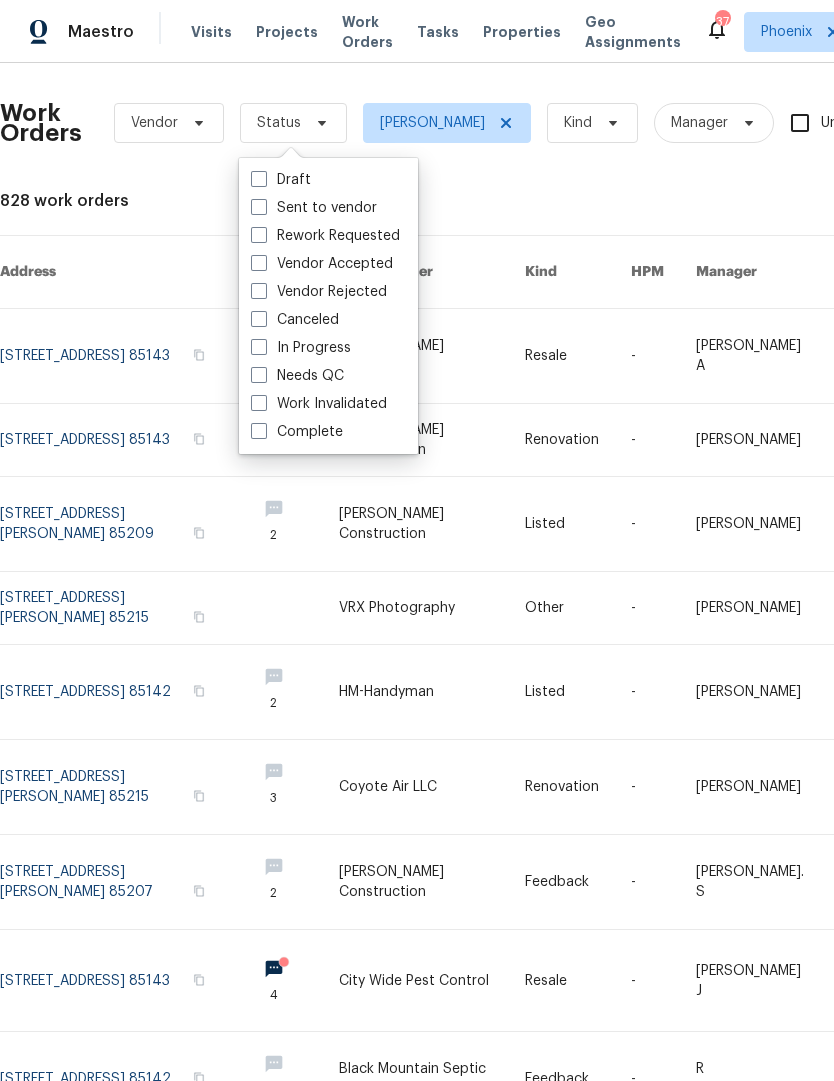 click on "Needs QC" at bounding box center (297, 376) 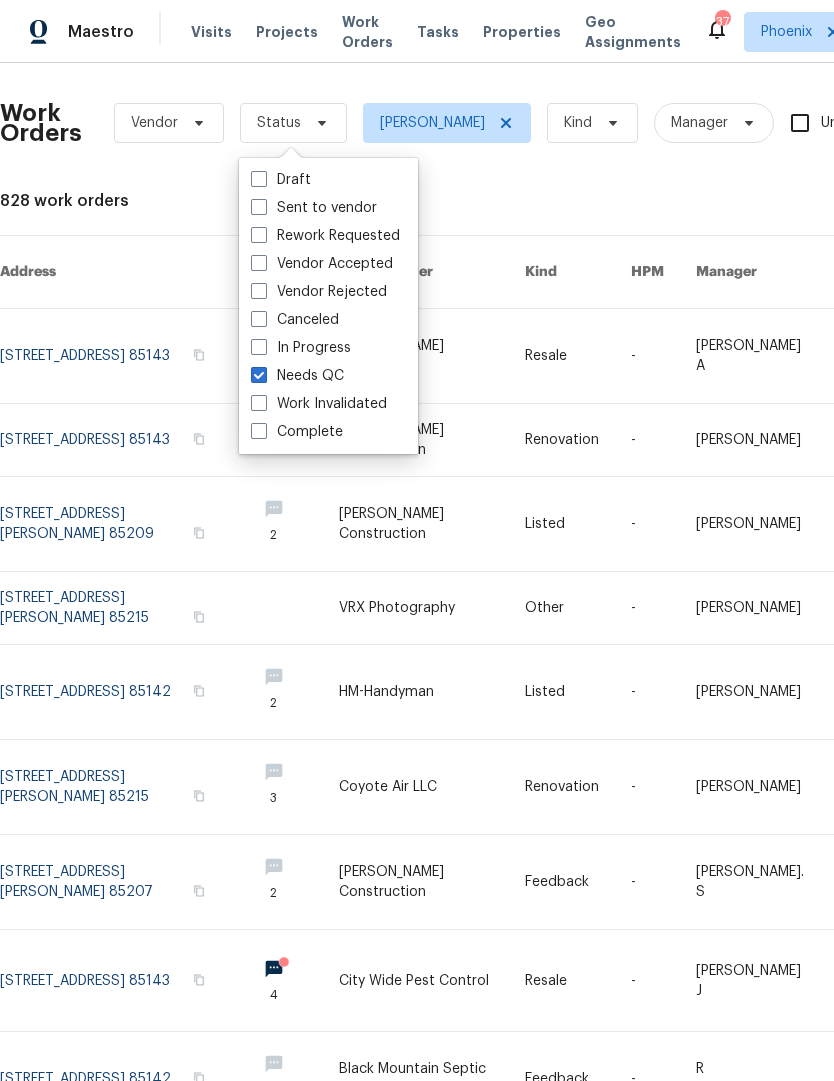 checkbox on "true" 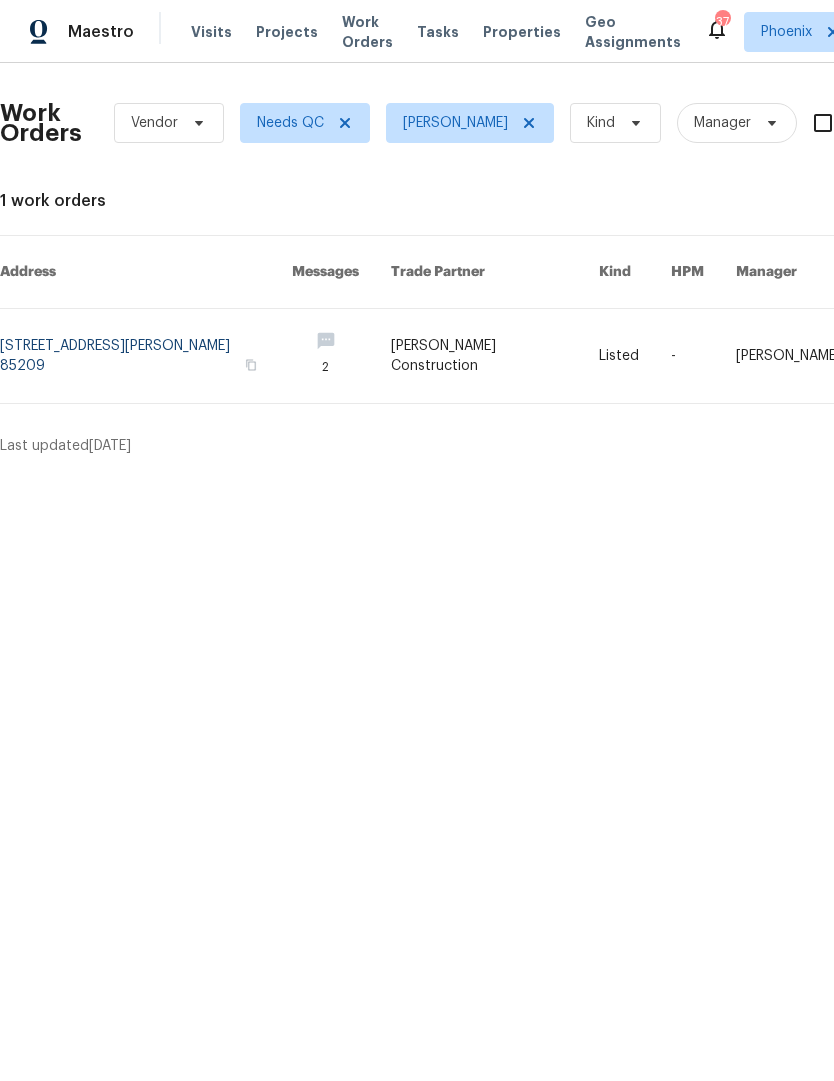 click at bounding box center (146, 356) 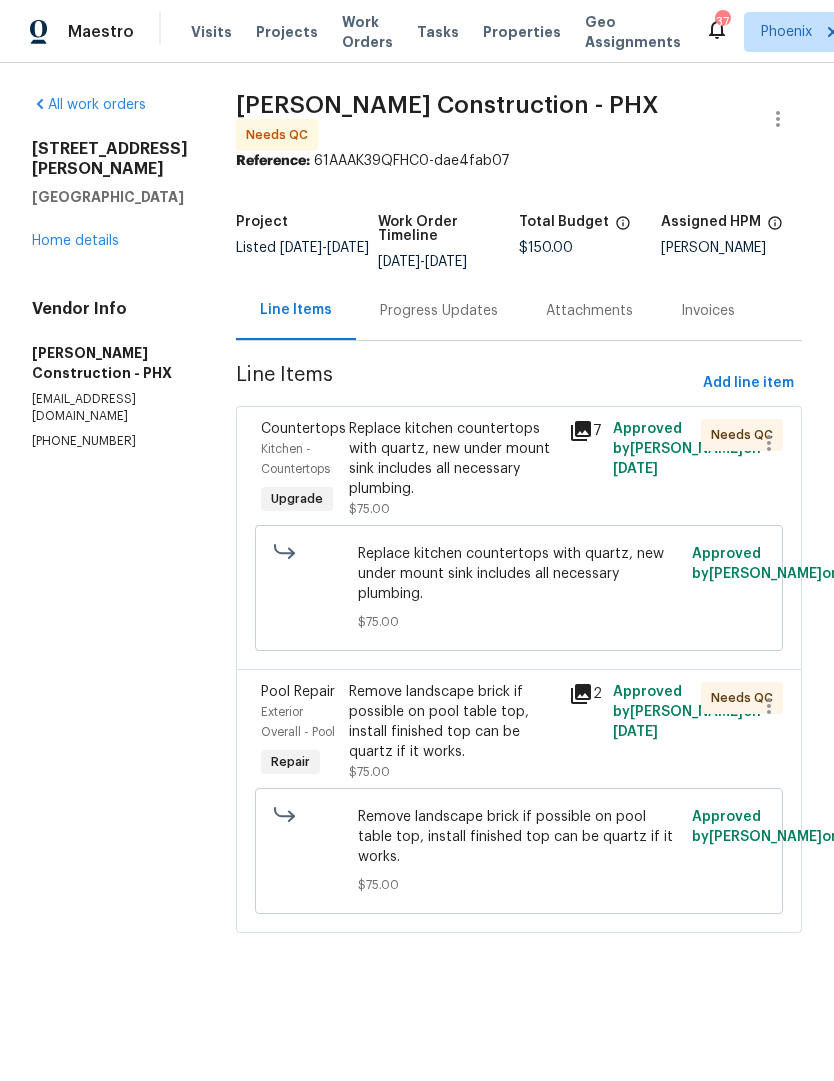 click on "Replace kitchen countertops with quartz, new under mount sink includes all necessary plumbing." at bounding box center [453, 459] 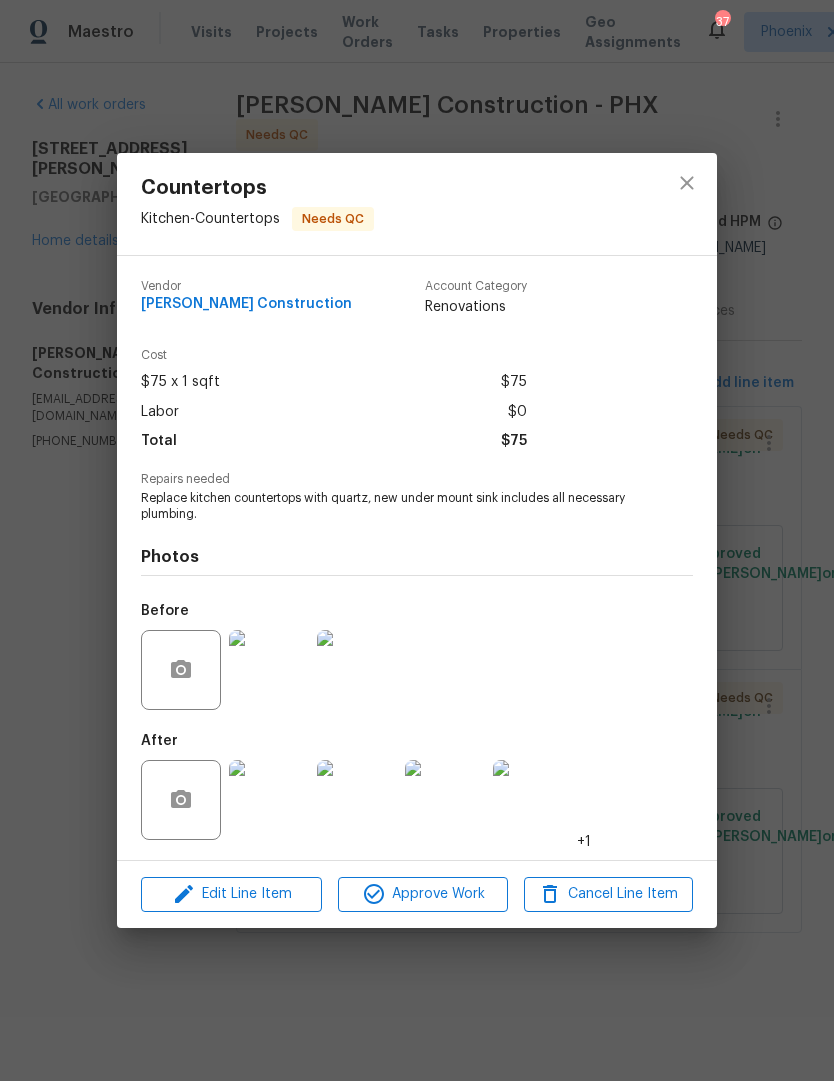 click at bounding box center [269, 800] 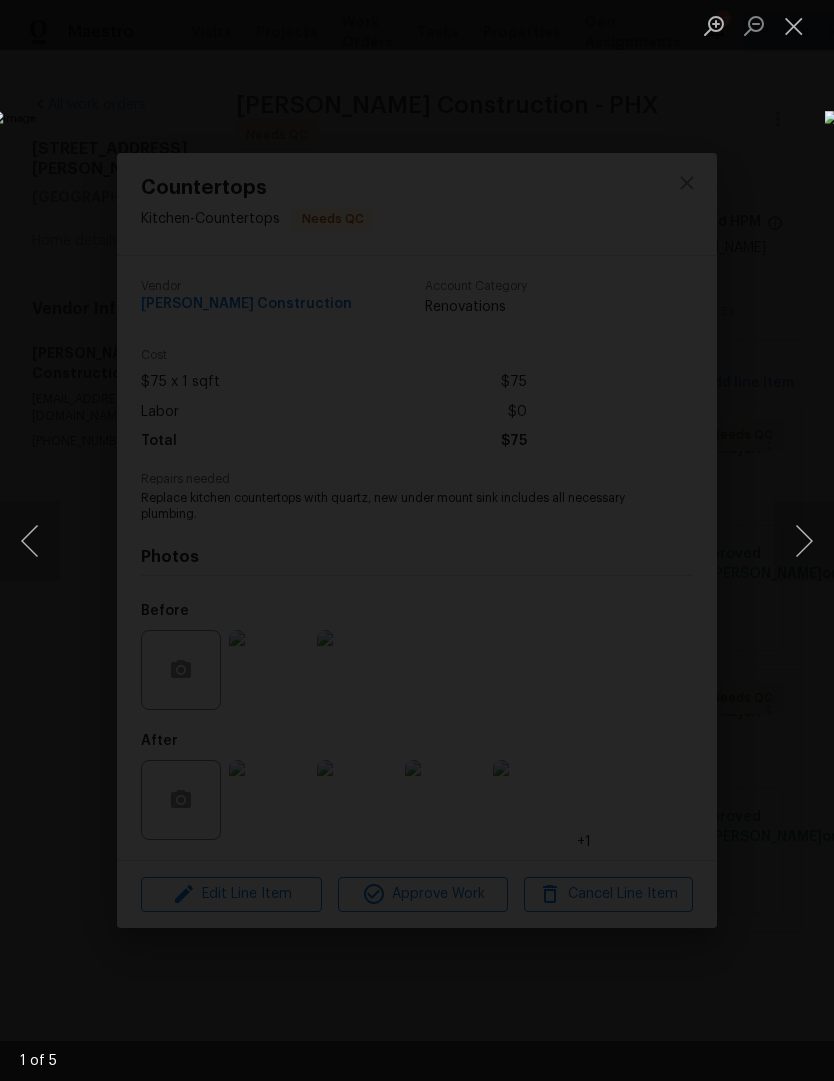 click at bounding box center (804, 541) 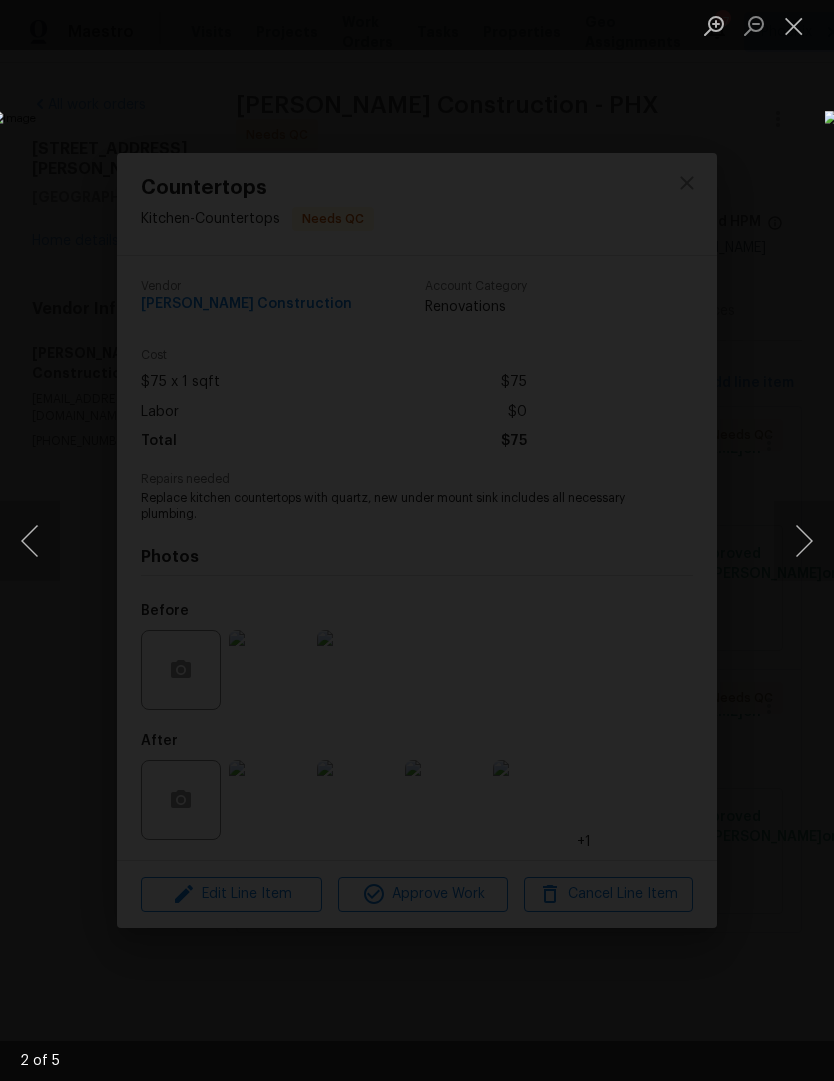 click at bounding box center (804, 541) 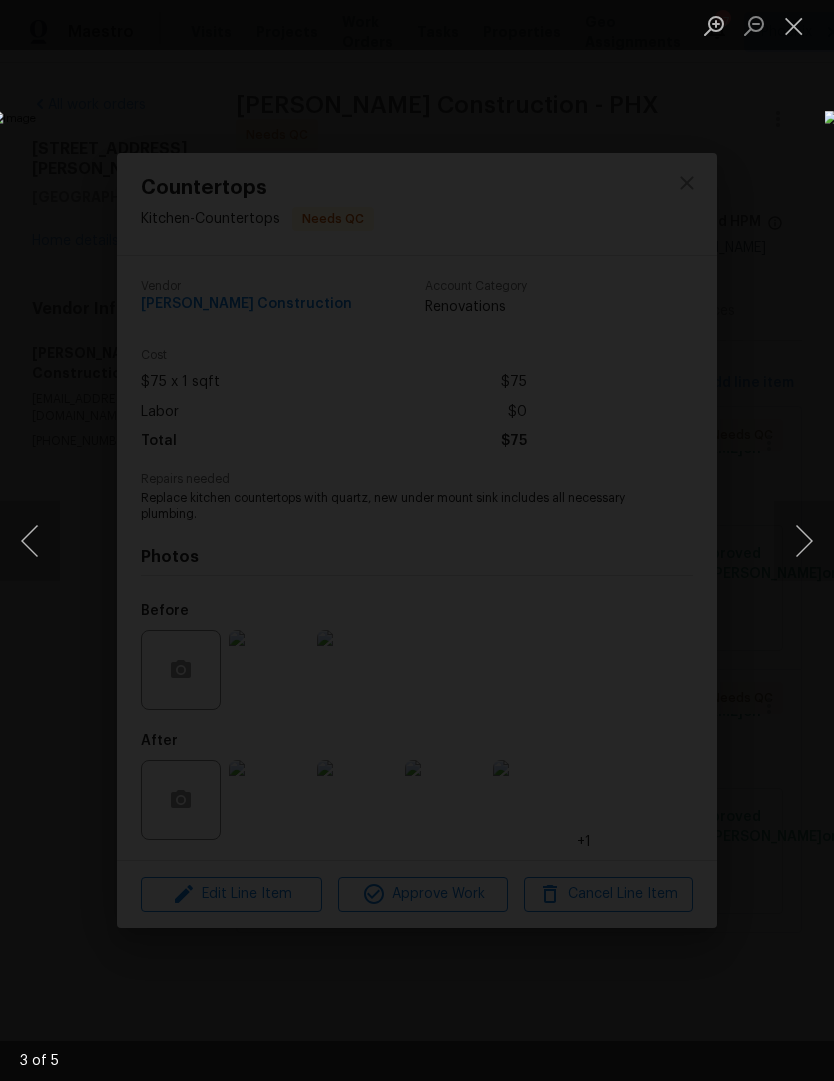 click at bounding box center (804, 541) 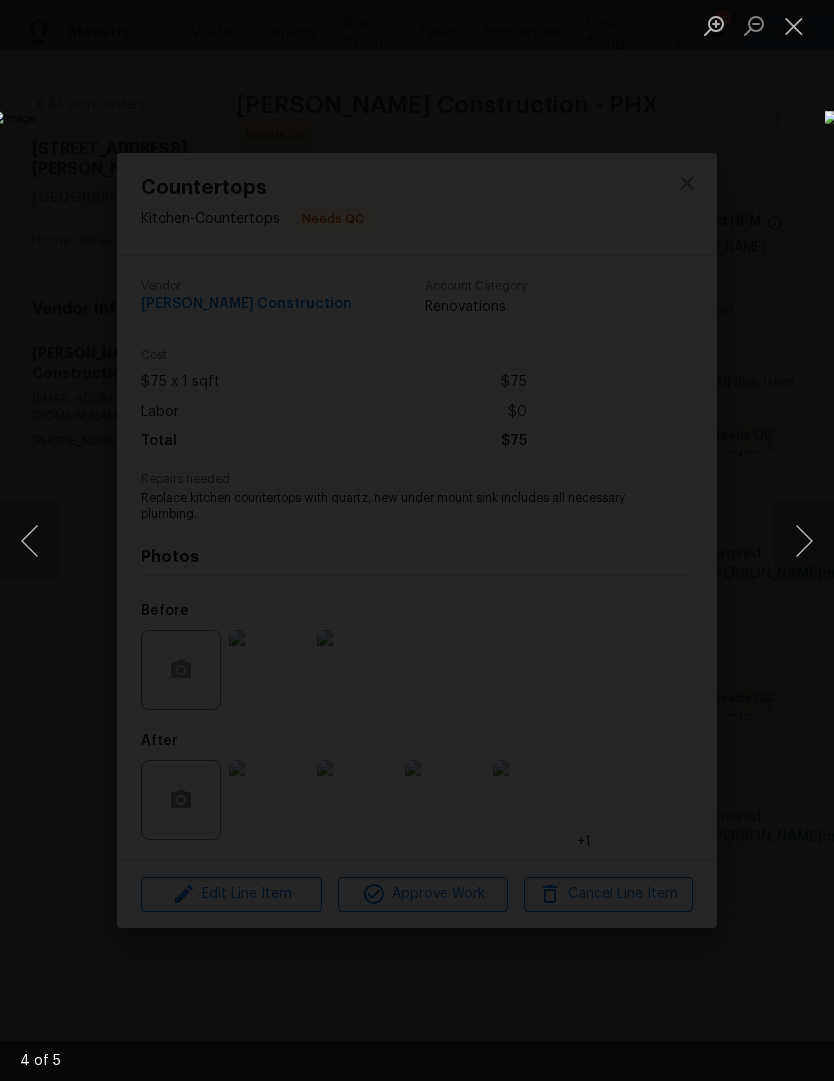 click at bounding box center (804, 541) 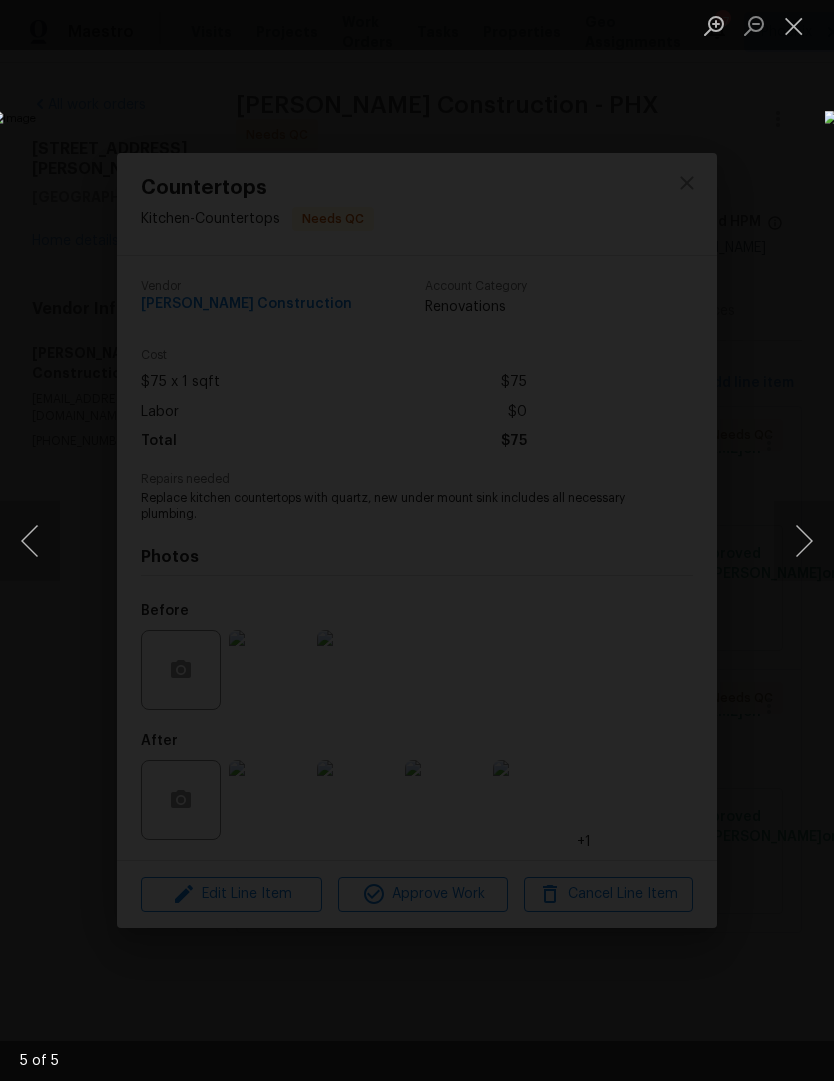click at bounding box center [804, 541] 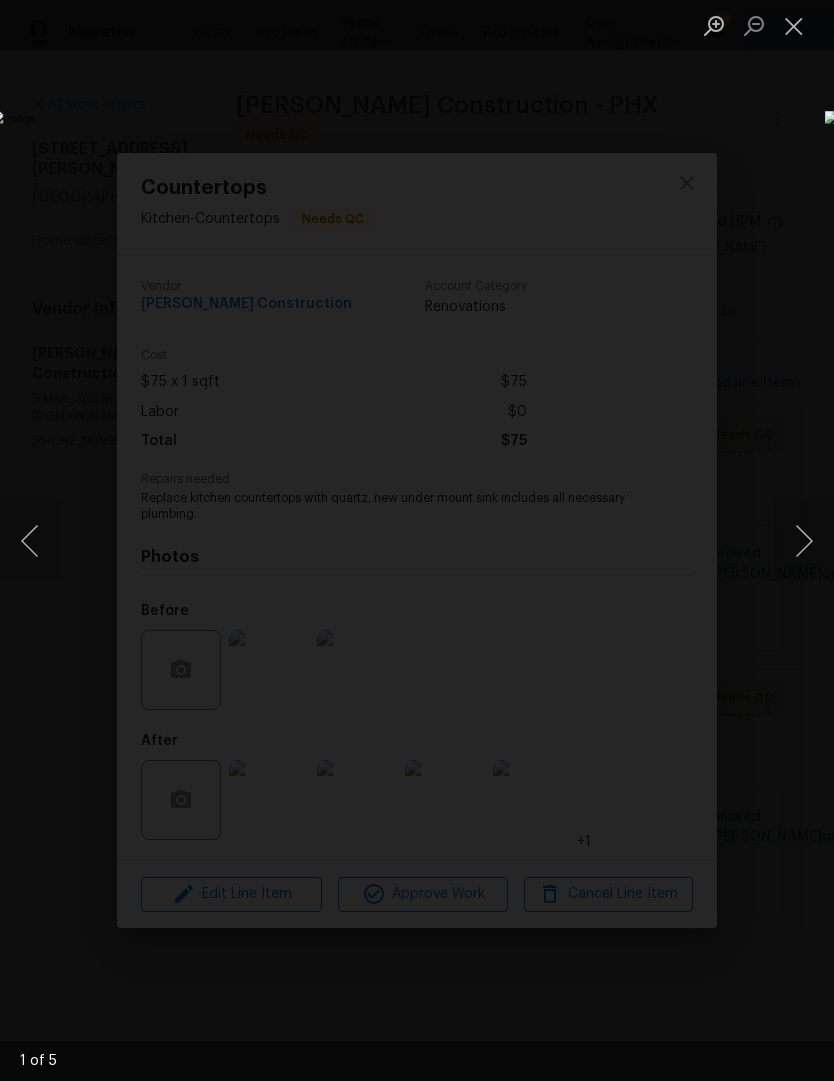 click at bounding box center (804, 541) 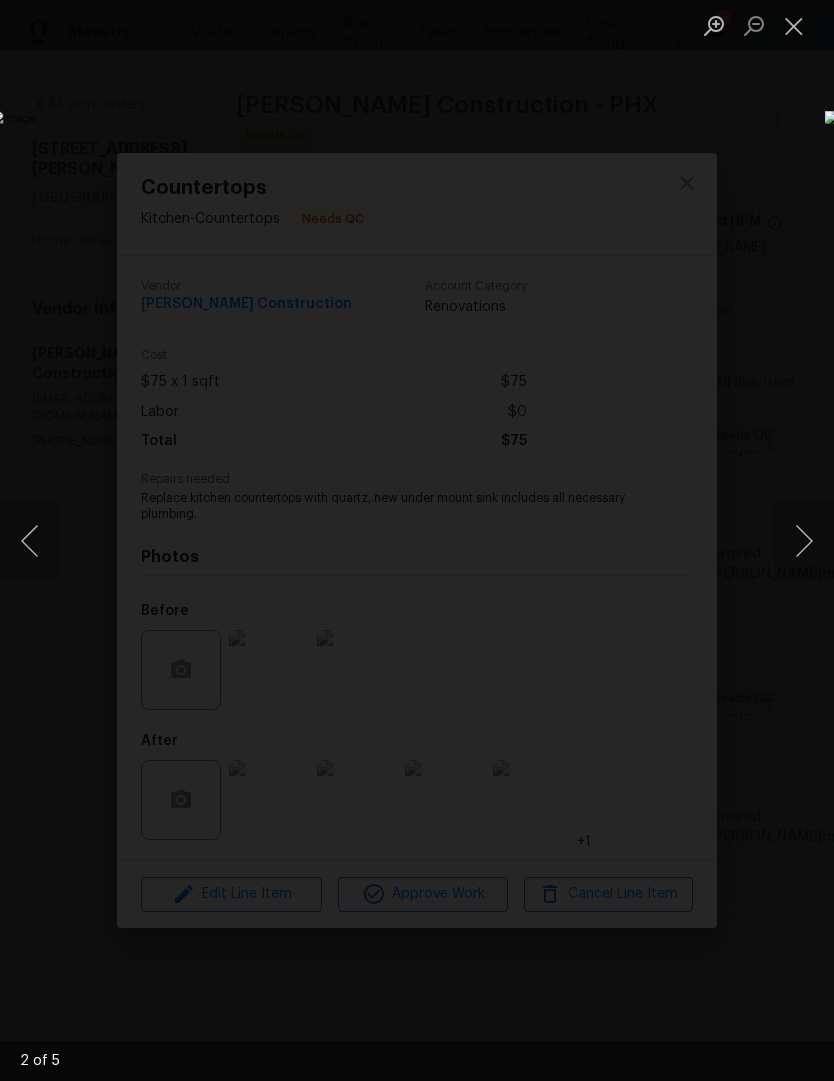 click at bounding box center (804, 541) 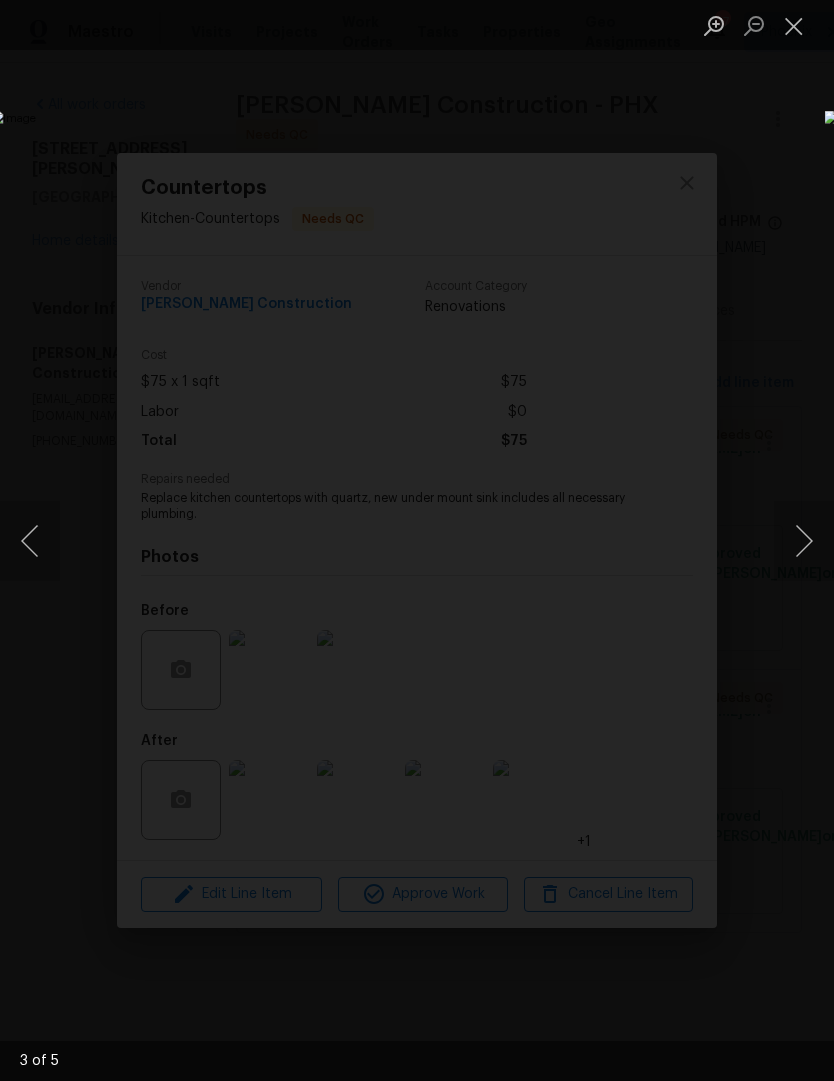 click at bounding box center [794, 25] 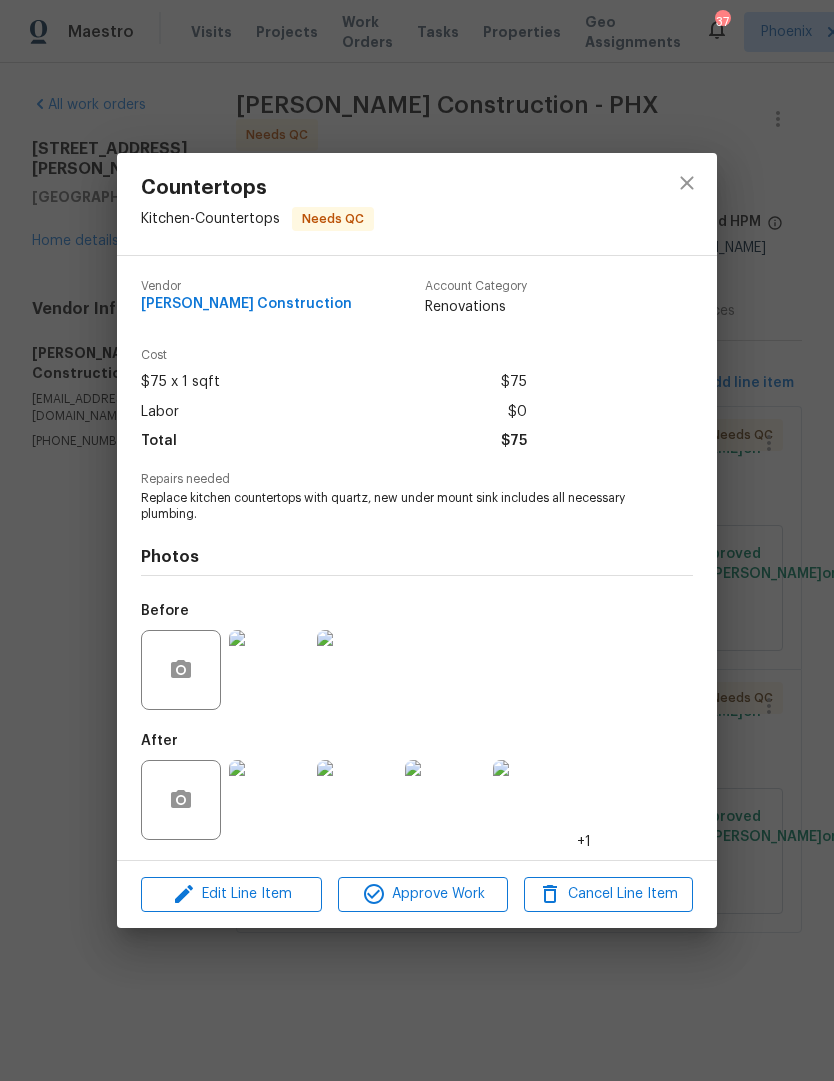 click at bounding box center [687, 204] 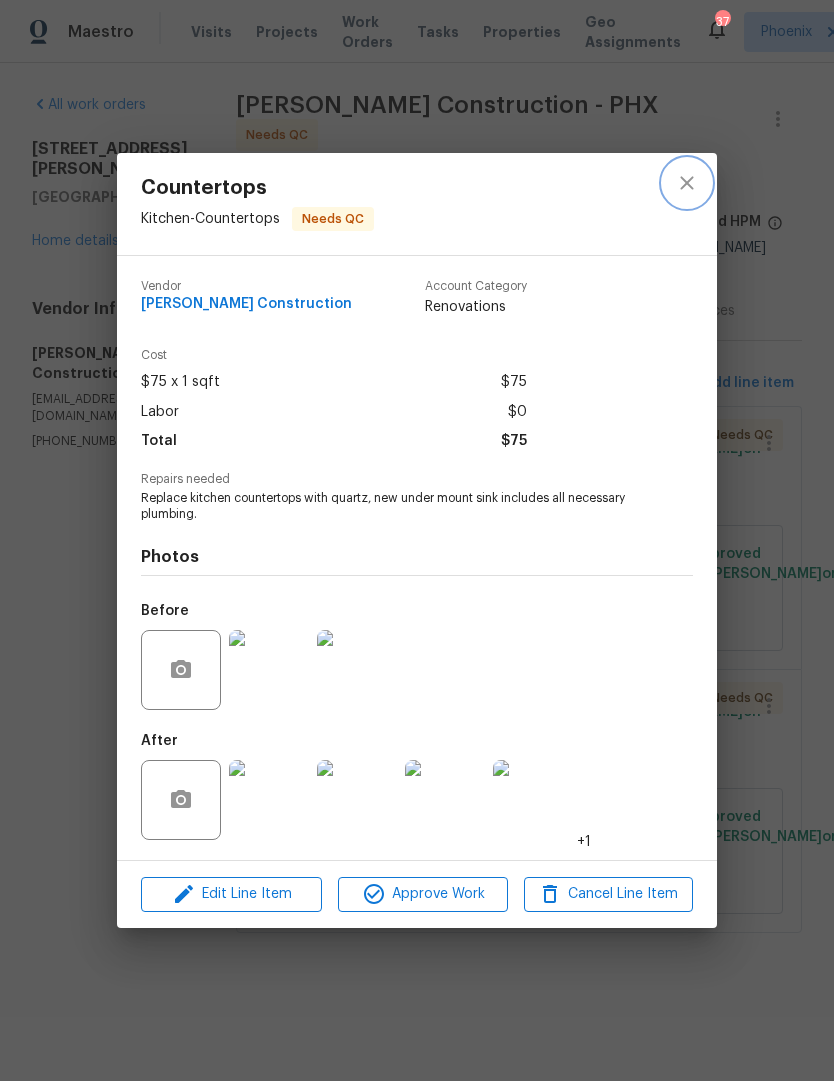 click 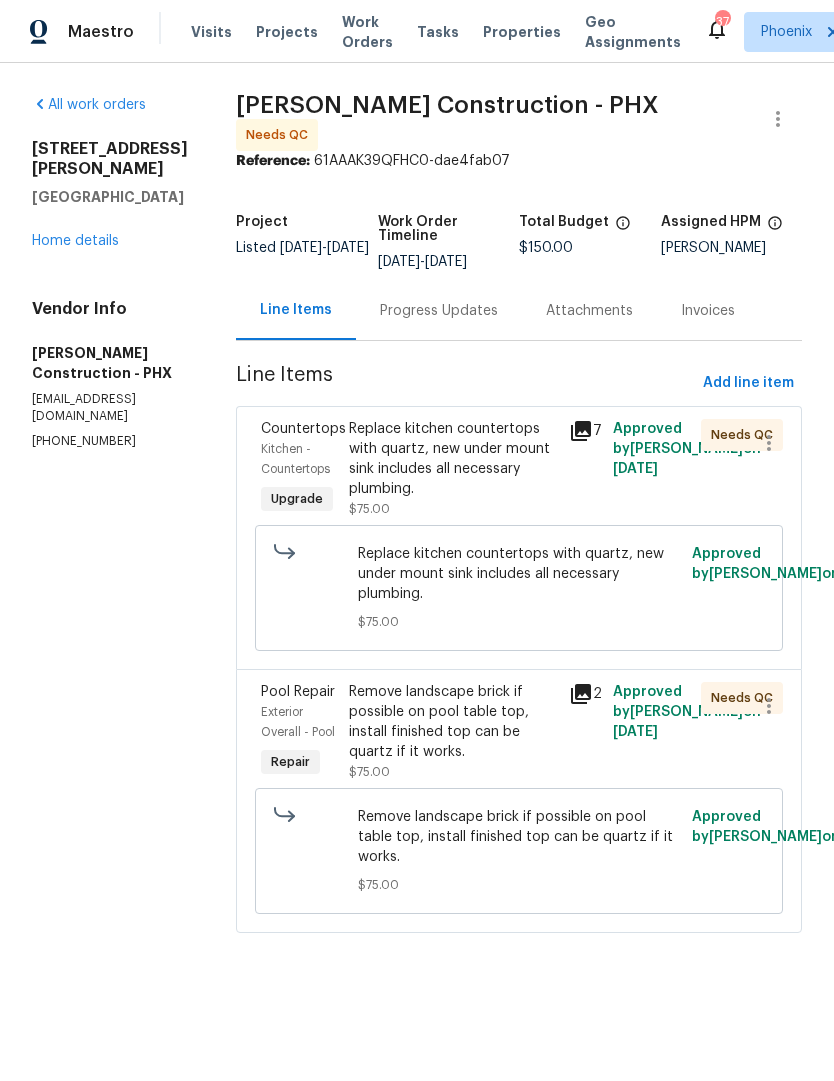click on "Remove landscape brick if possible on pool table top, install finished top can be quartz if it works." at bounding box center [519, 837] 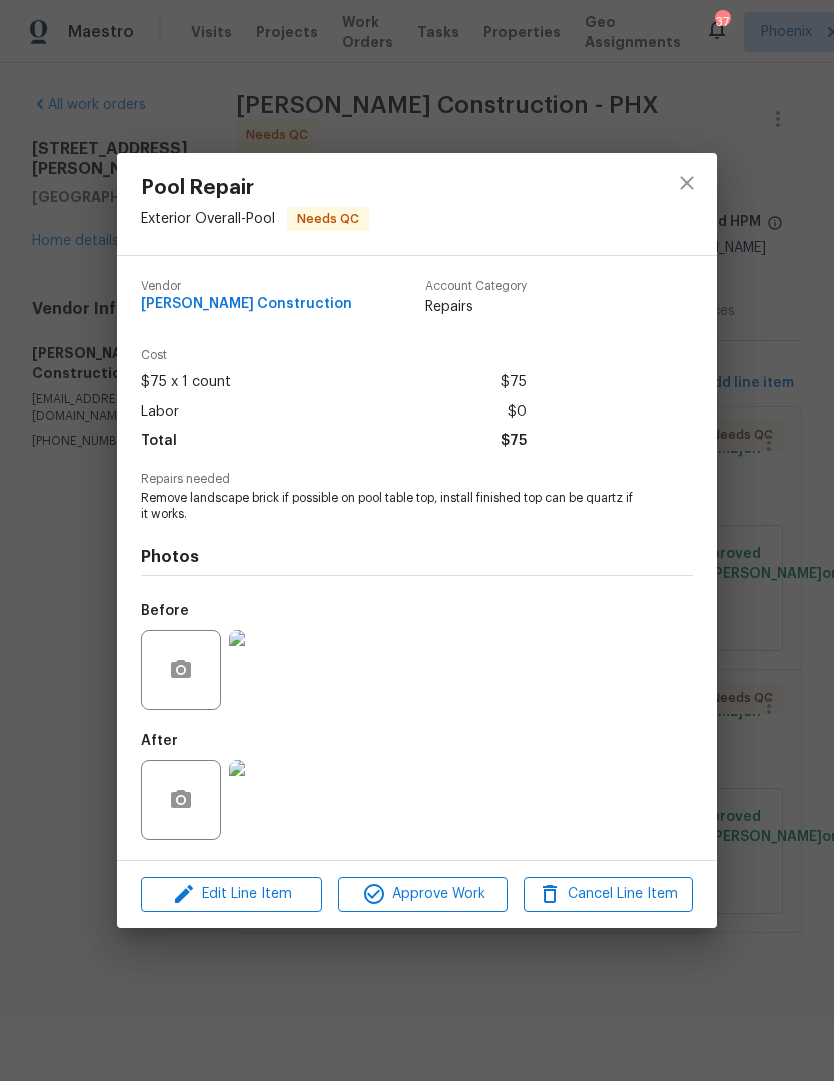 click at bounding box center [269, 800] 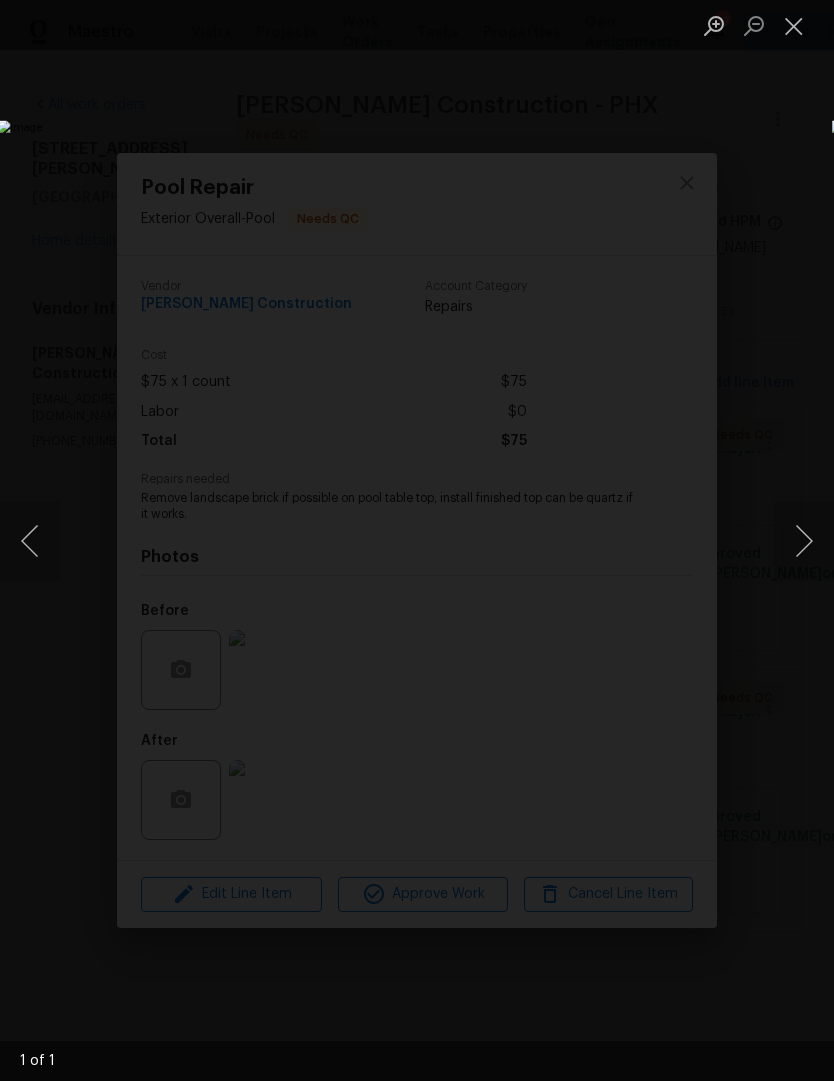click at bounding box center [794, 25] 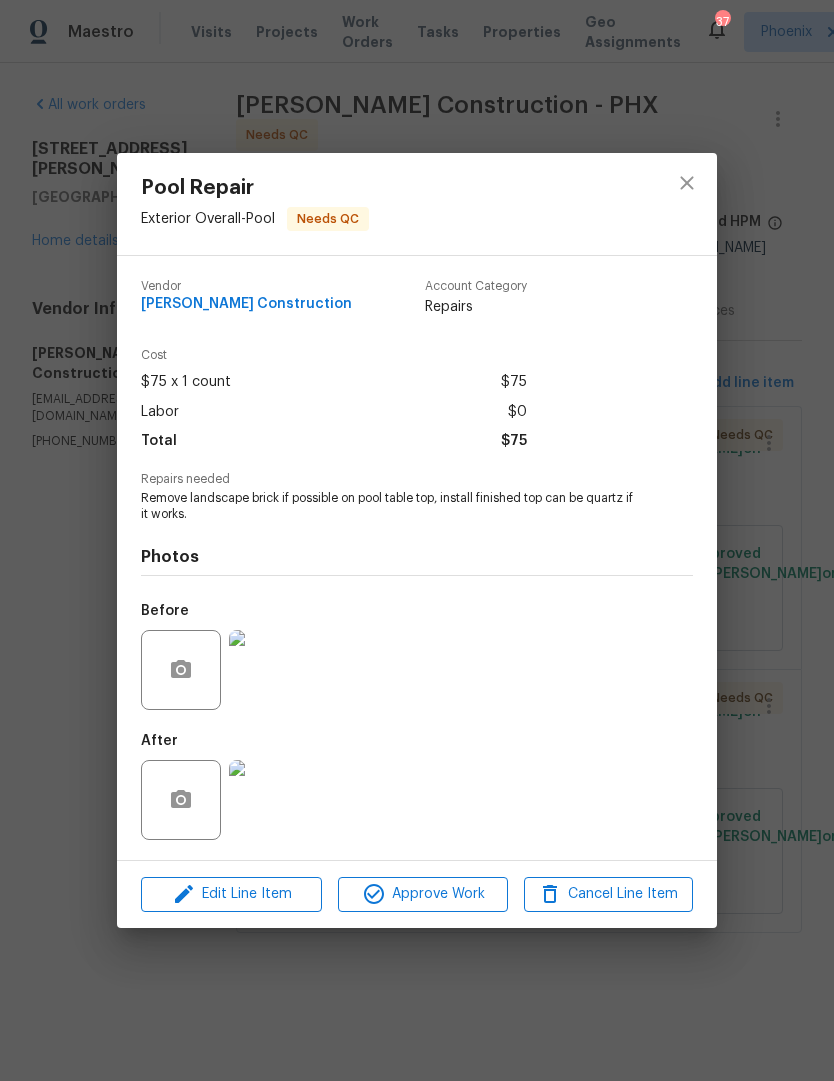 click at bounding box center (269, 670) 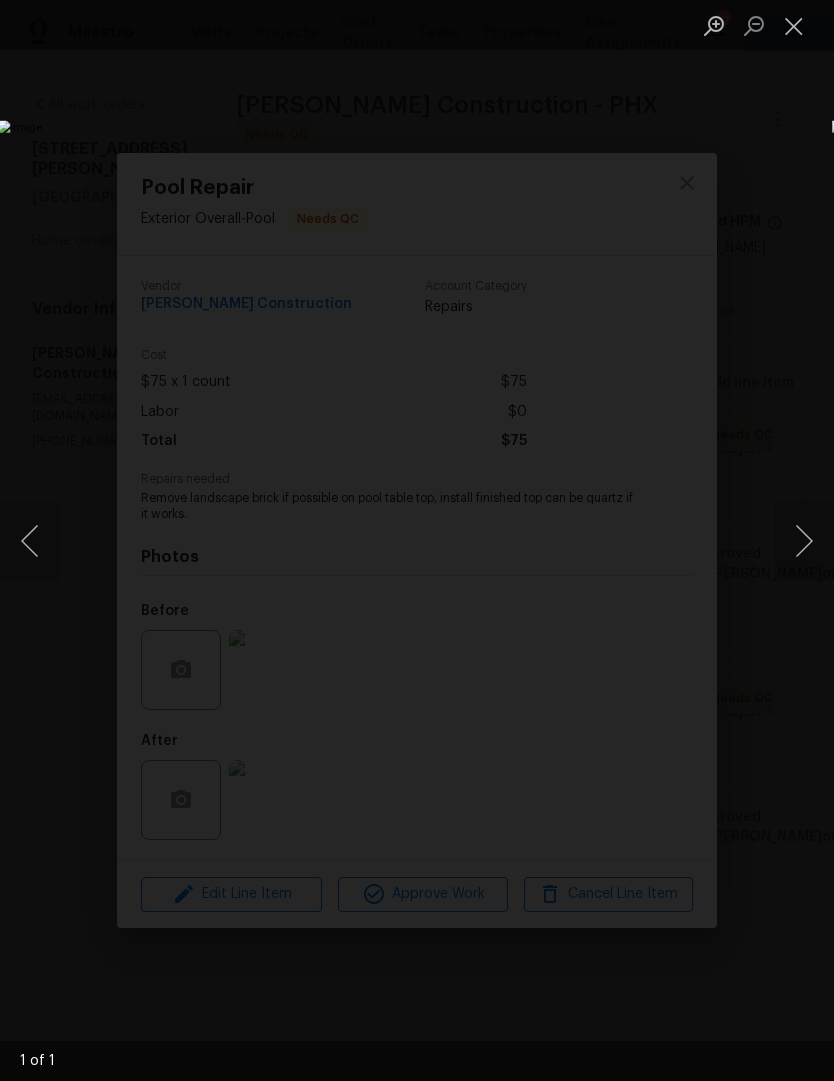 click at bounding box center [794, 25] 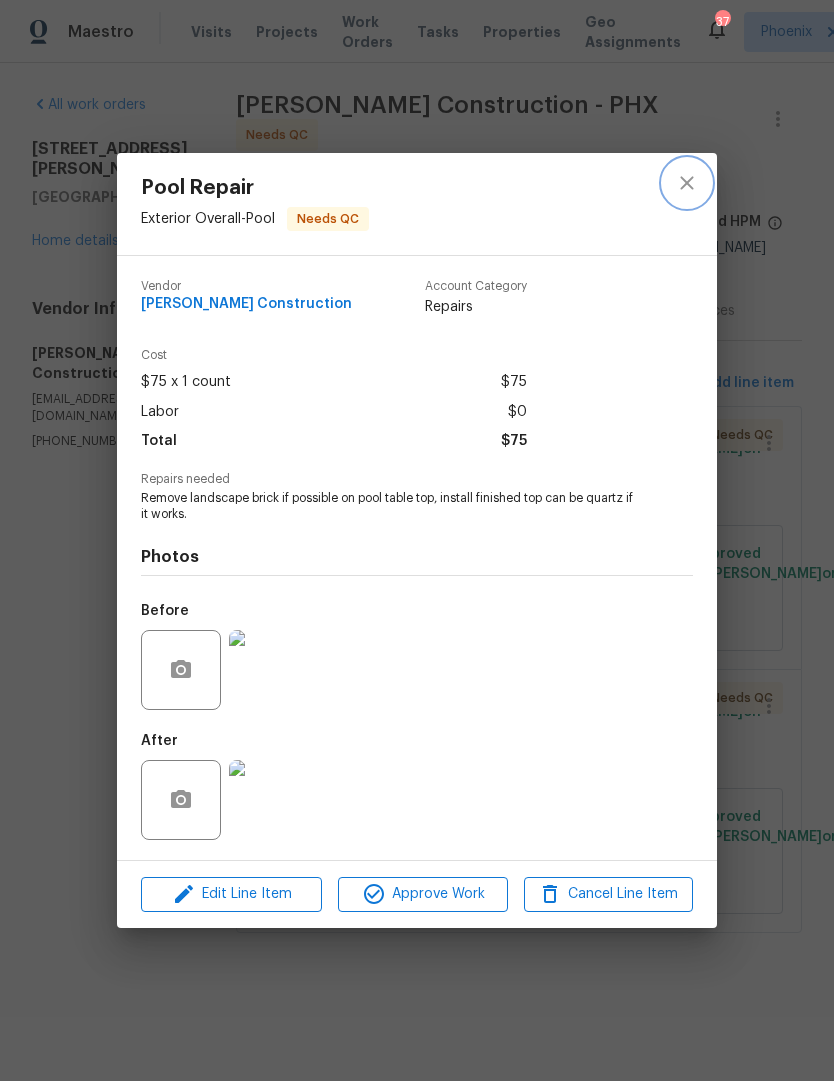 click 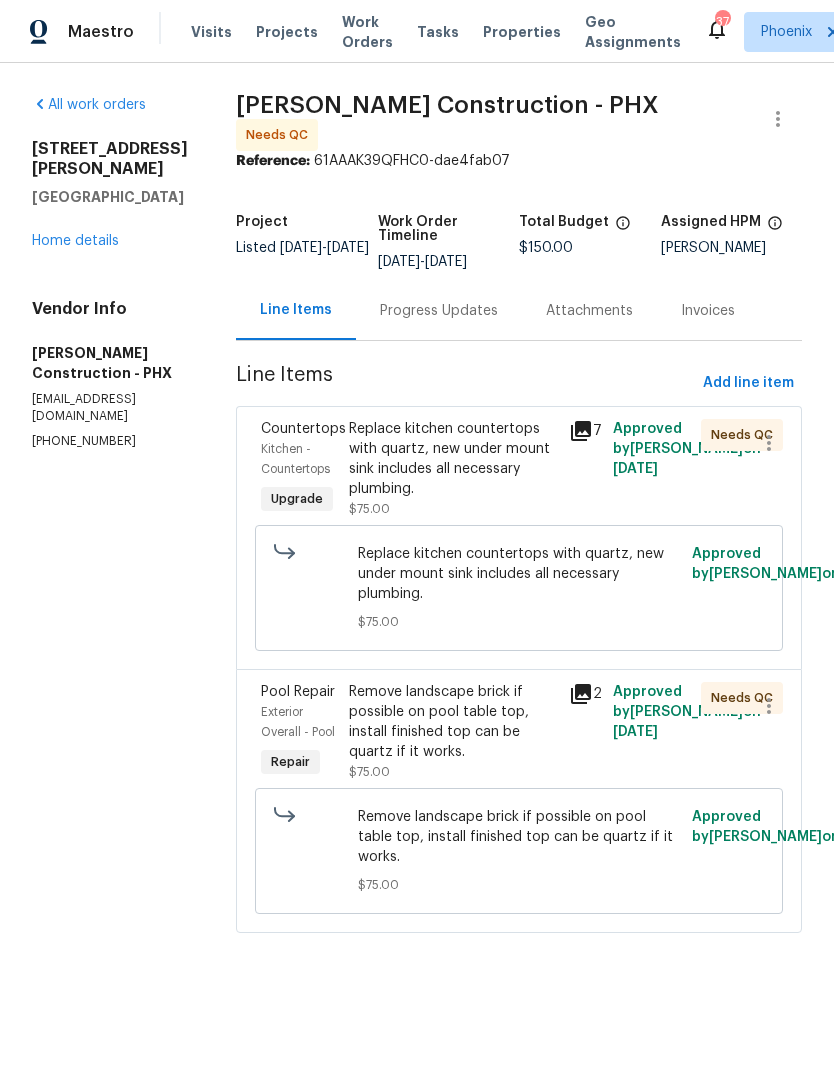 click on "Replace kitchen countertops with quartz, new under mount sink includes all necessary plumbing." at bounding box center [453, 459] 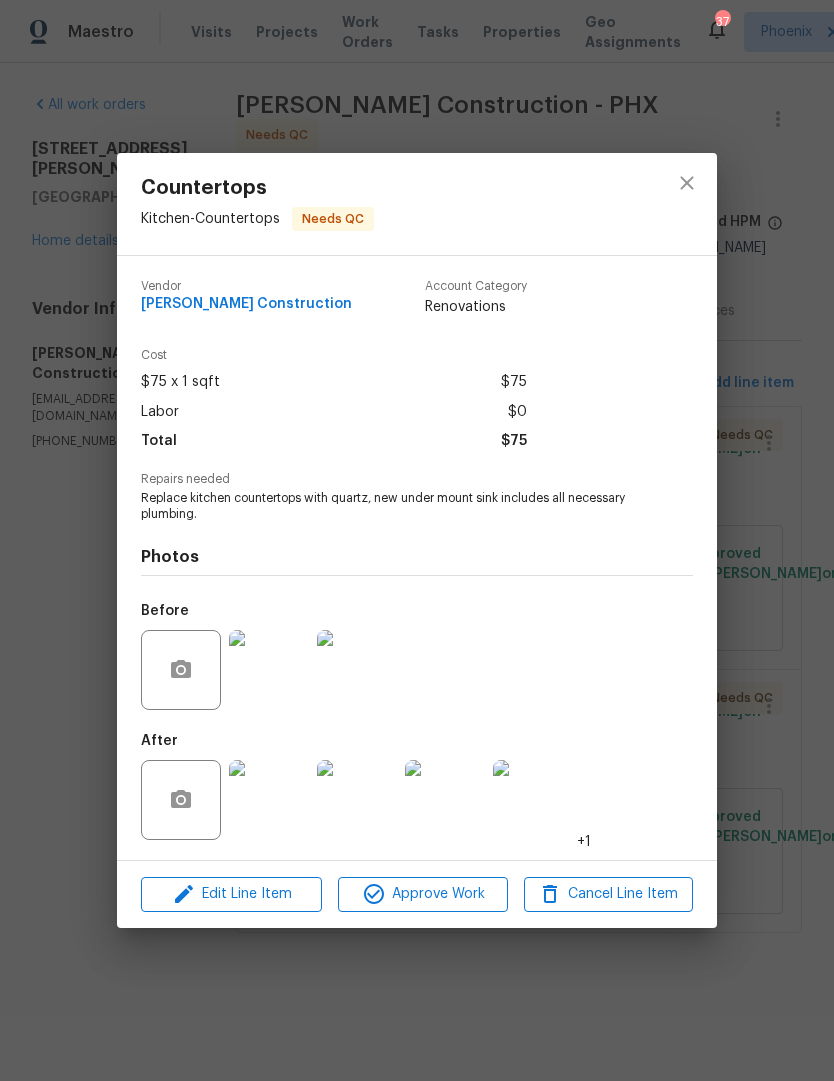 click at bounding box center (445, 800) 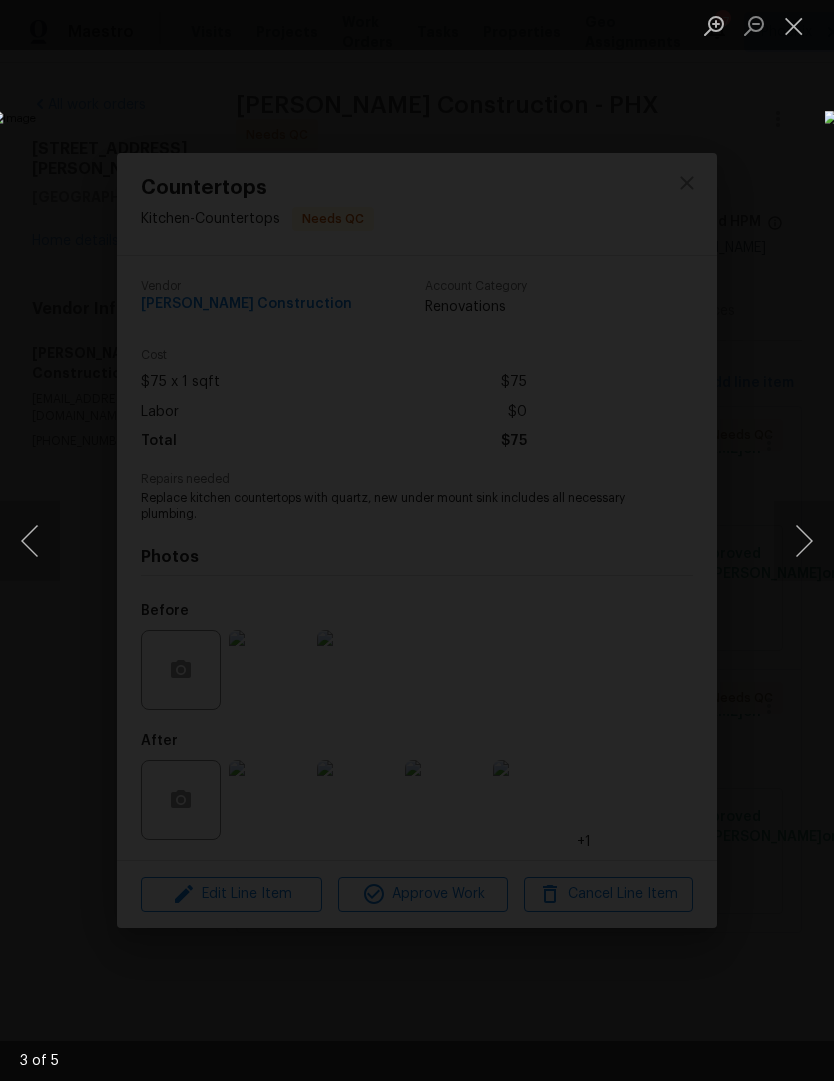 click at bounding box center [804, 541] 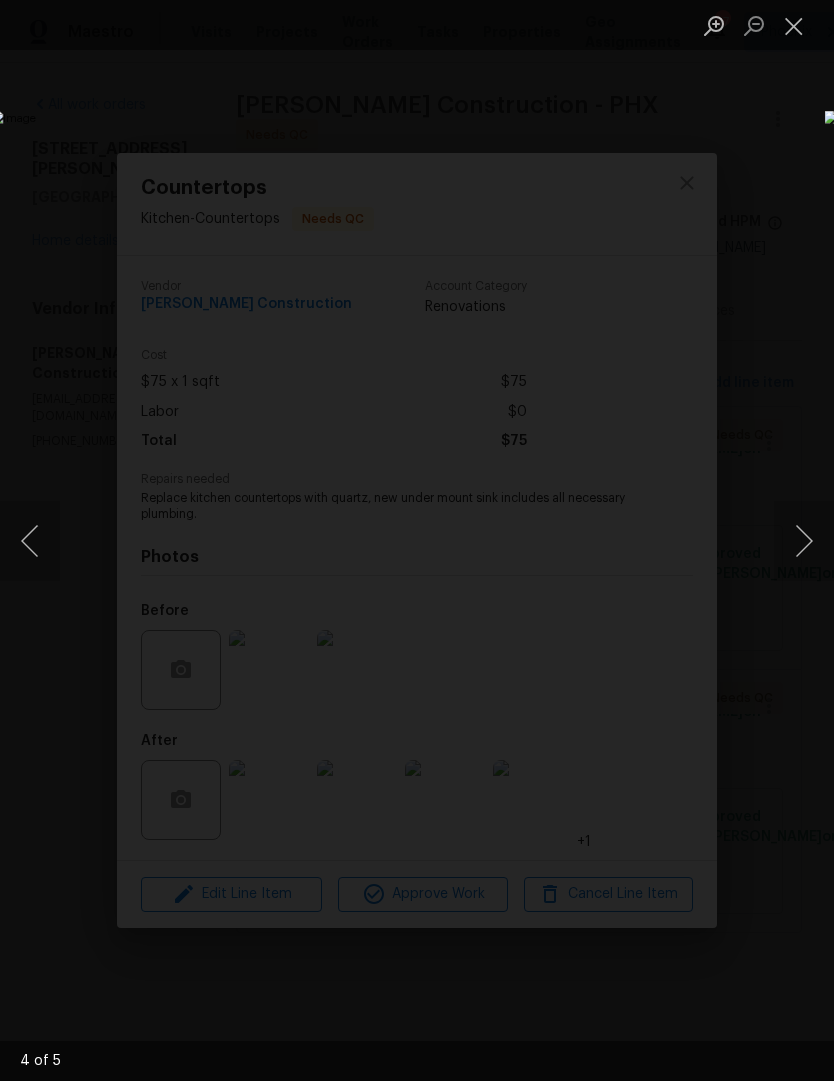 click at bounding box center [804, 541] 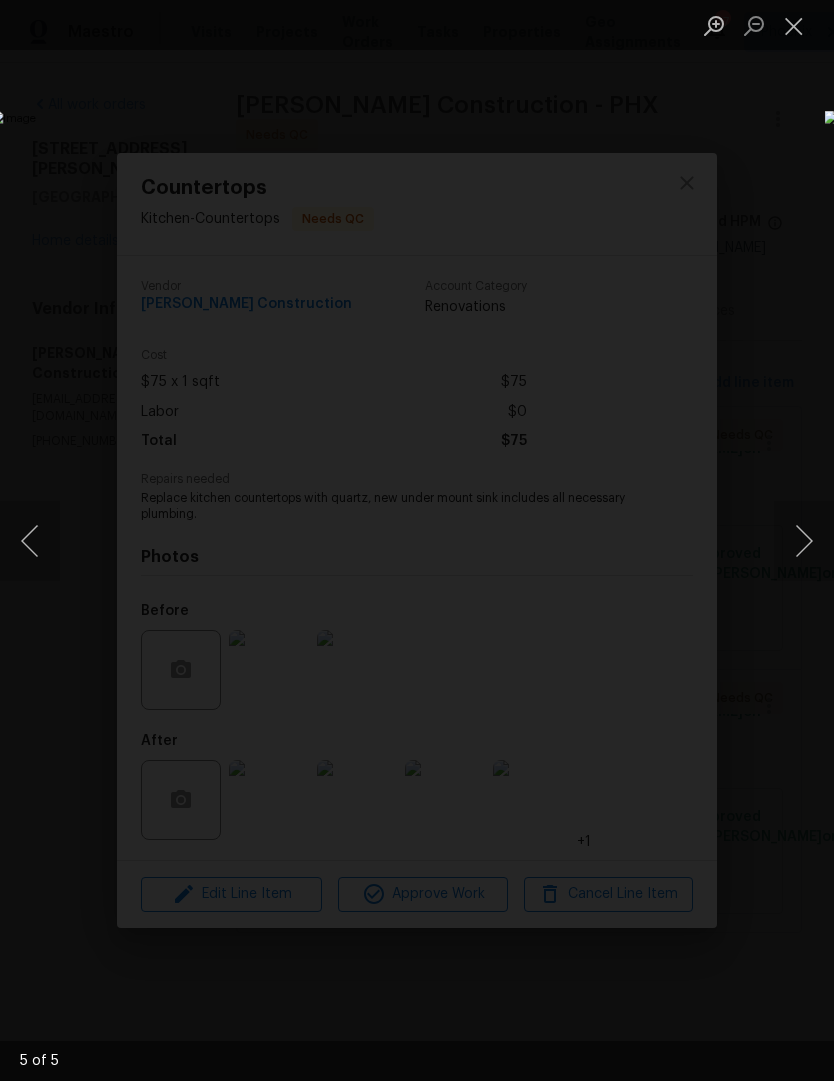click at bounding box center [804, 541] 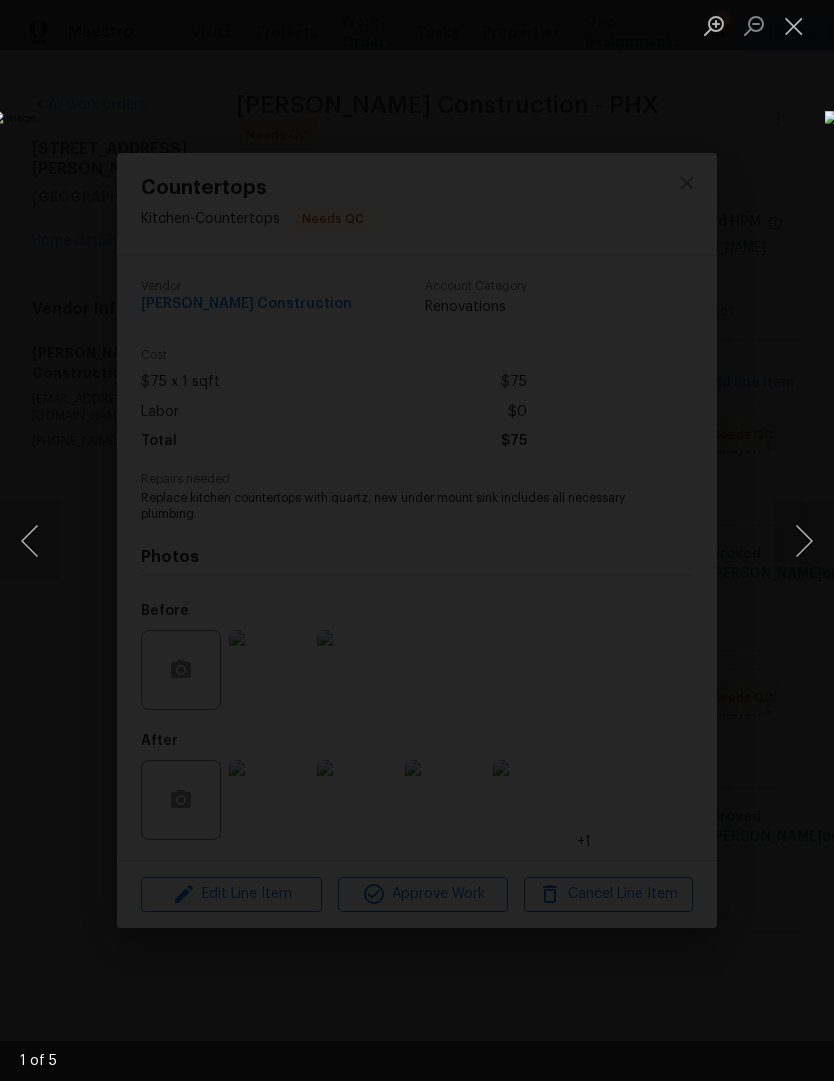 click at bounding box center [794, 25] 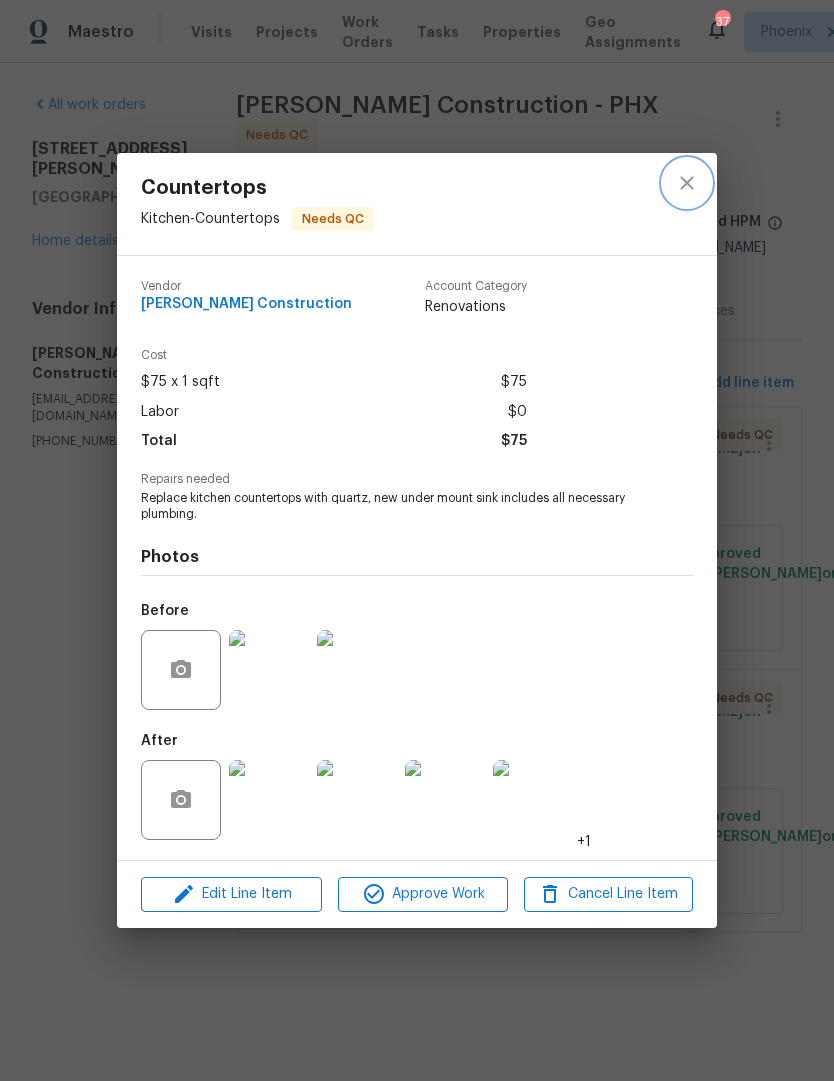click 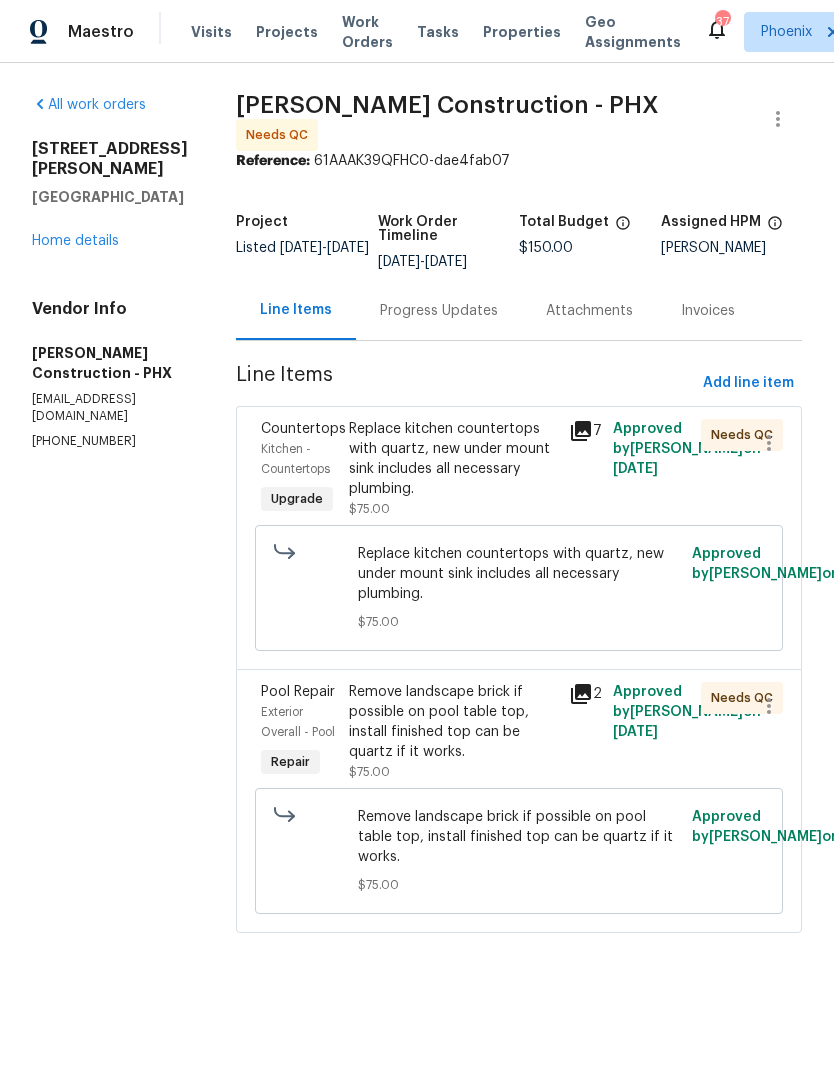 click on "Home details" at bounding box center [75, 241] 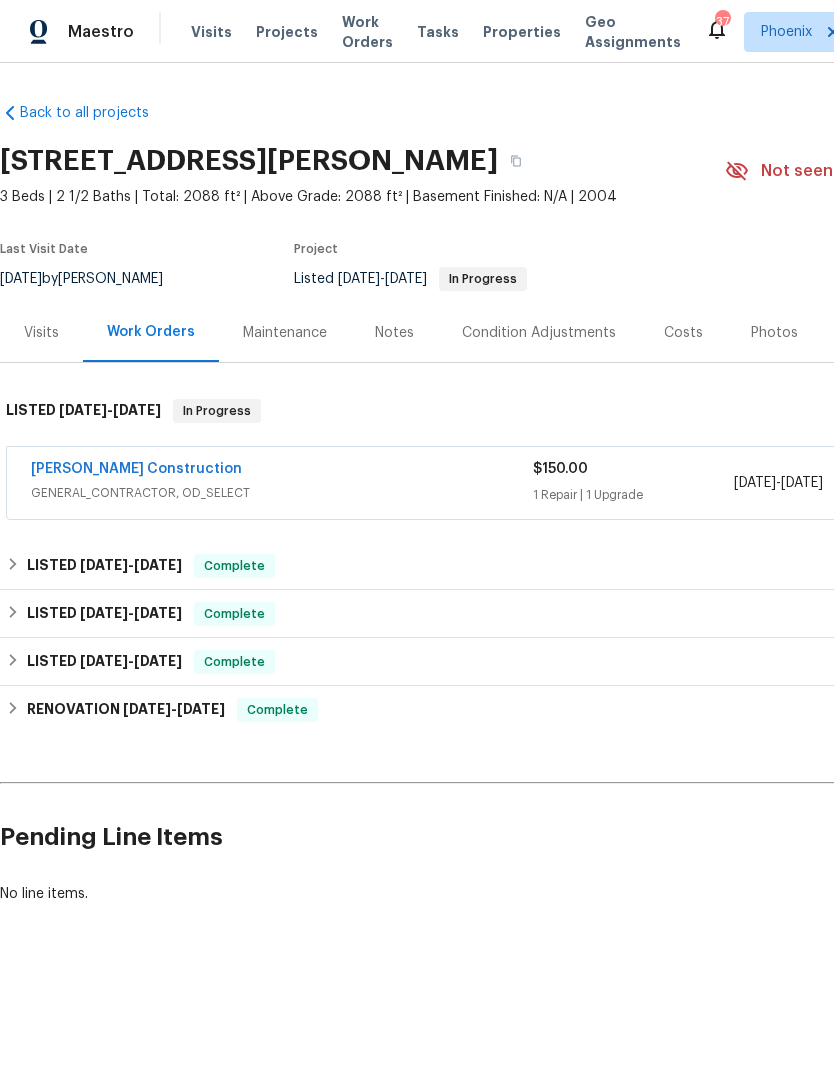 click on "[PERSON_NAME] Construction" at bounding box center (136, 469) 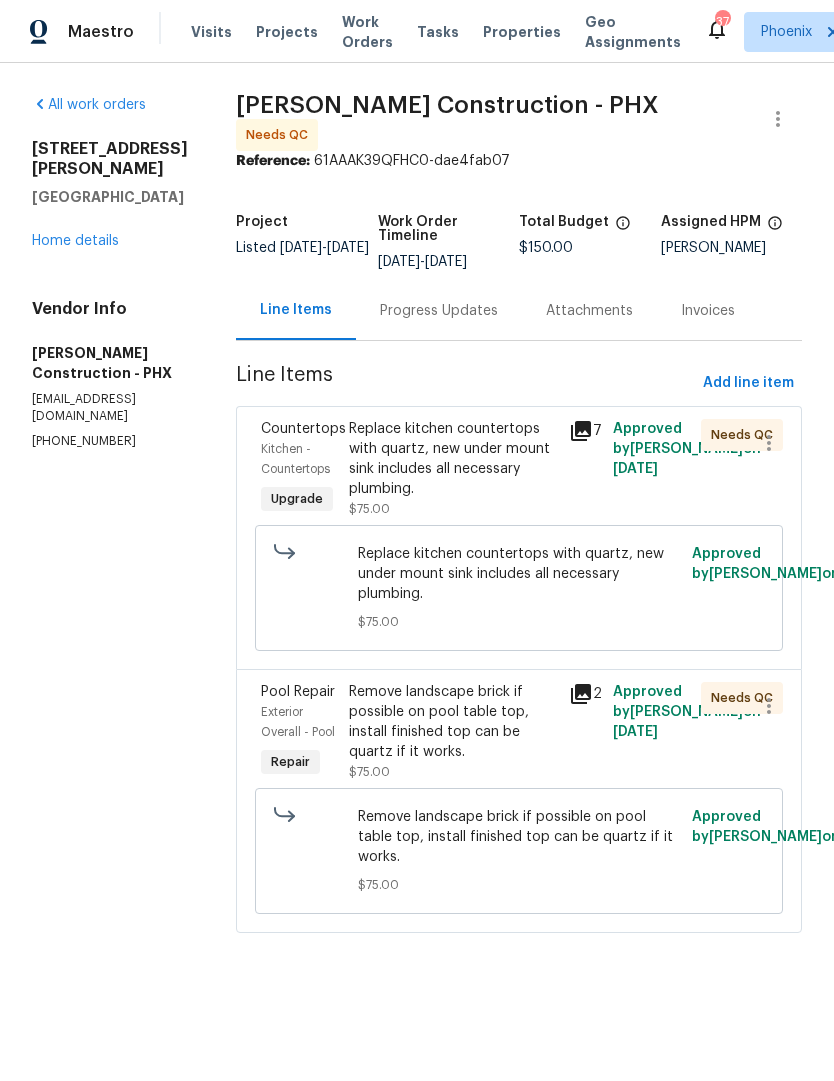 click on "Progress Updates" at bounding box center (439, 311) 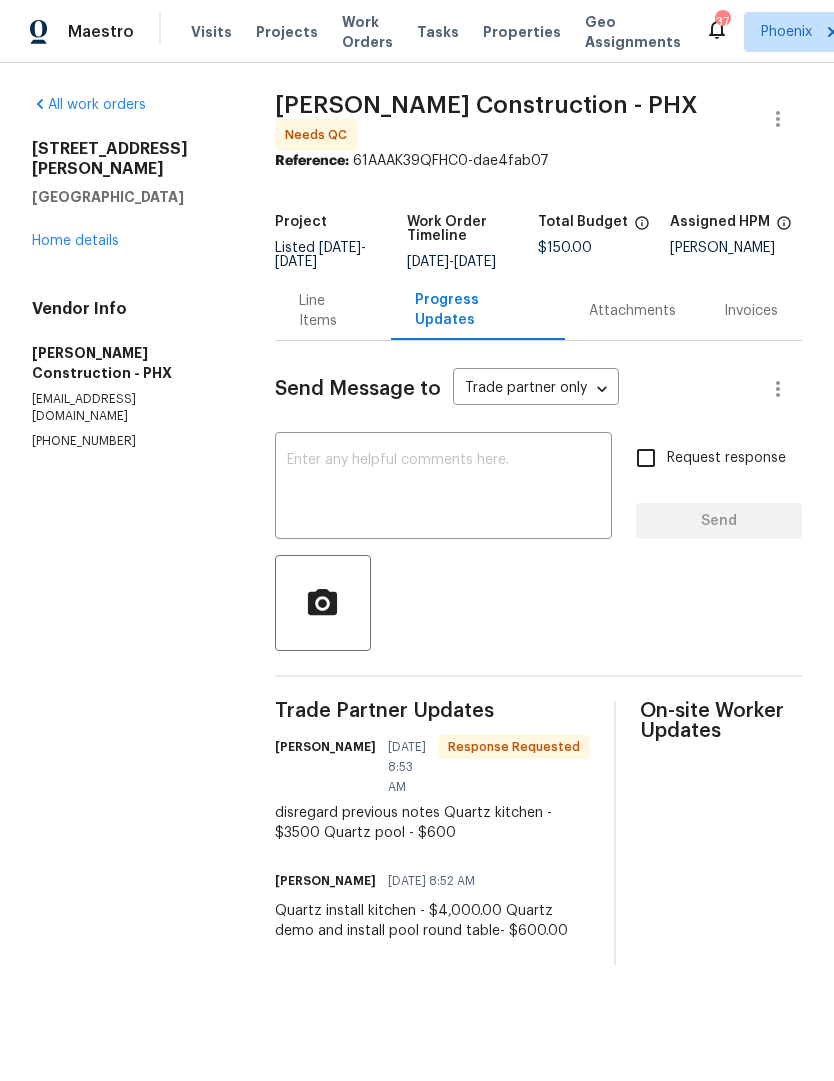 click on "Line Items" at bounding box center [333, 311] 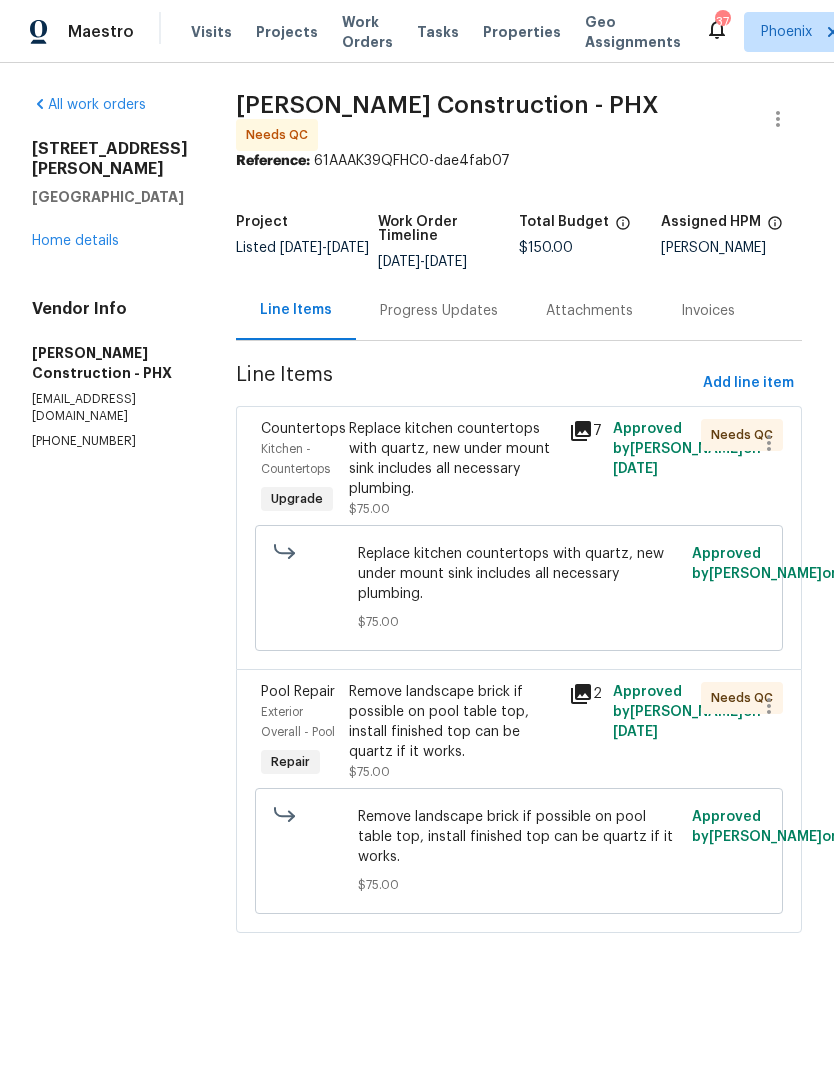 click on "Replace kitchen countertops with quartz, new under mount sink includes all necessary plumbing." at bounding box center (453, 459) 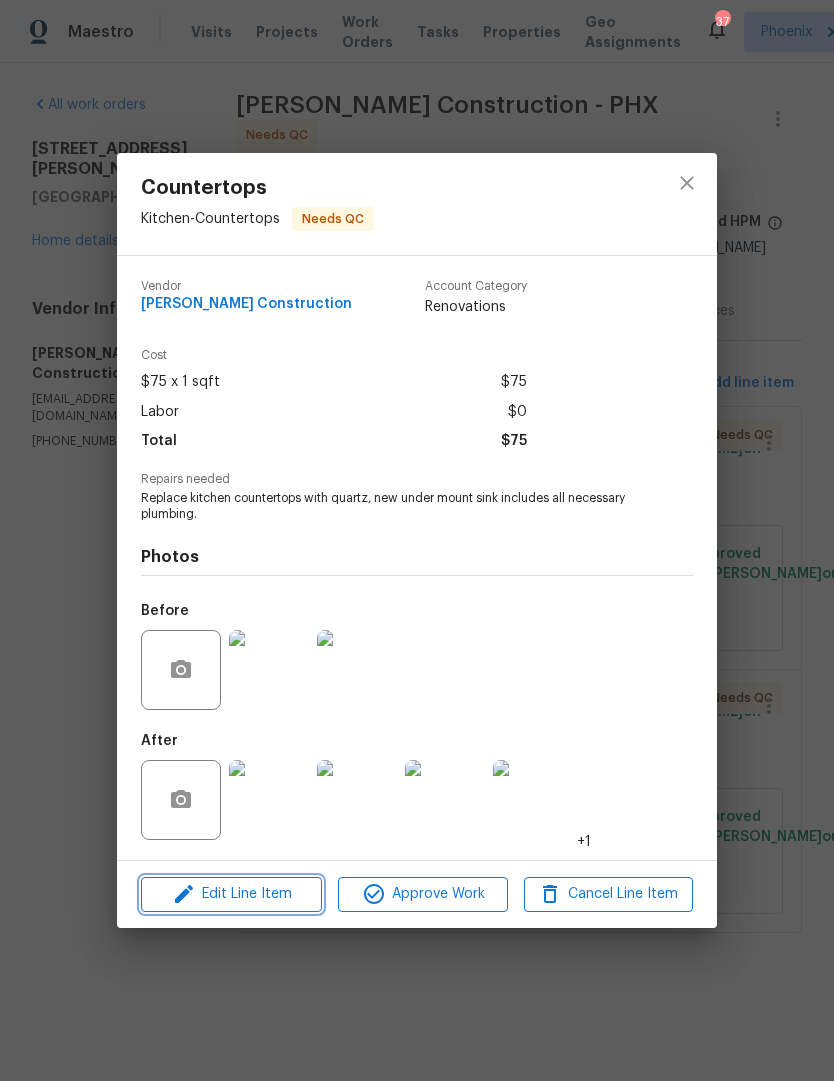 click on "Edit Line Item" at bounding box center (231, 894) 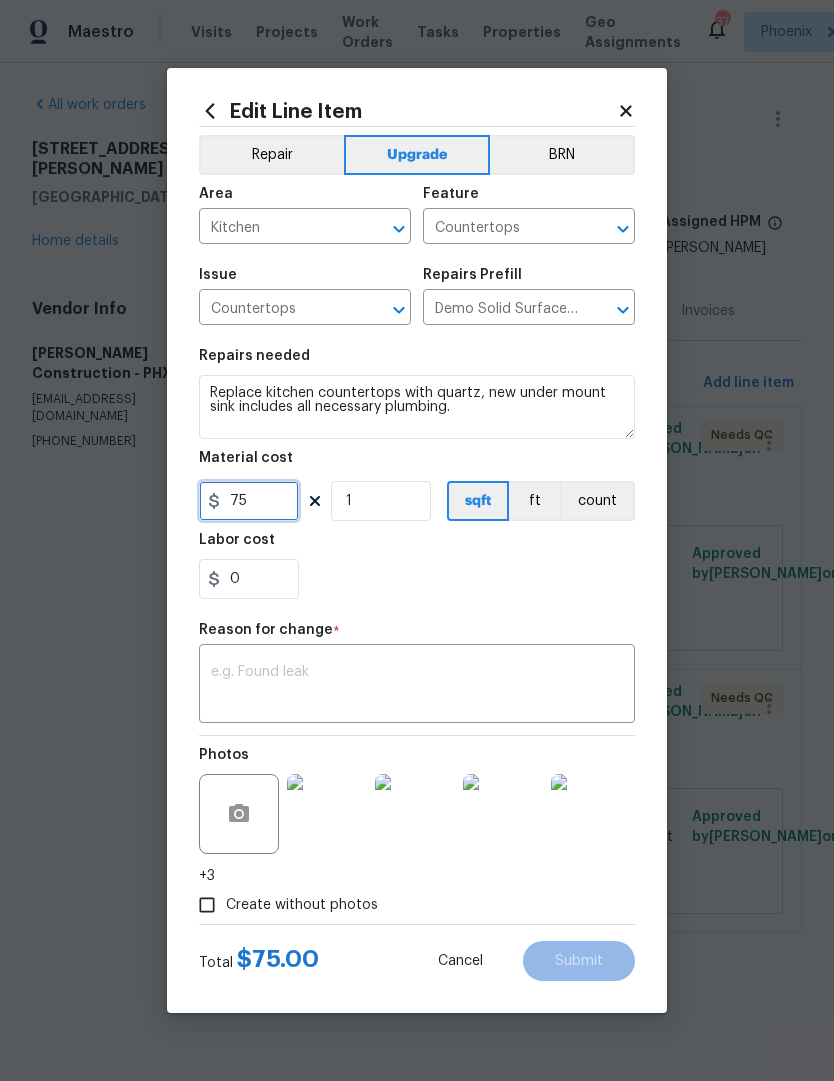 click on "75" at bounding box center (249, 501) 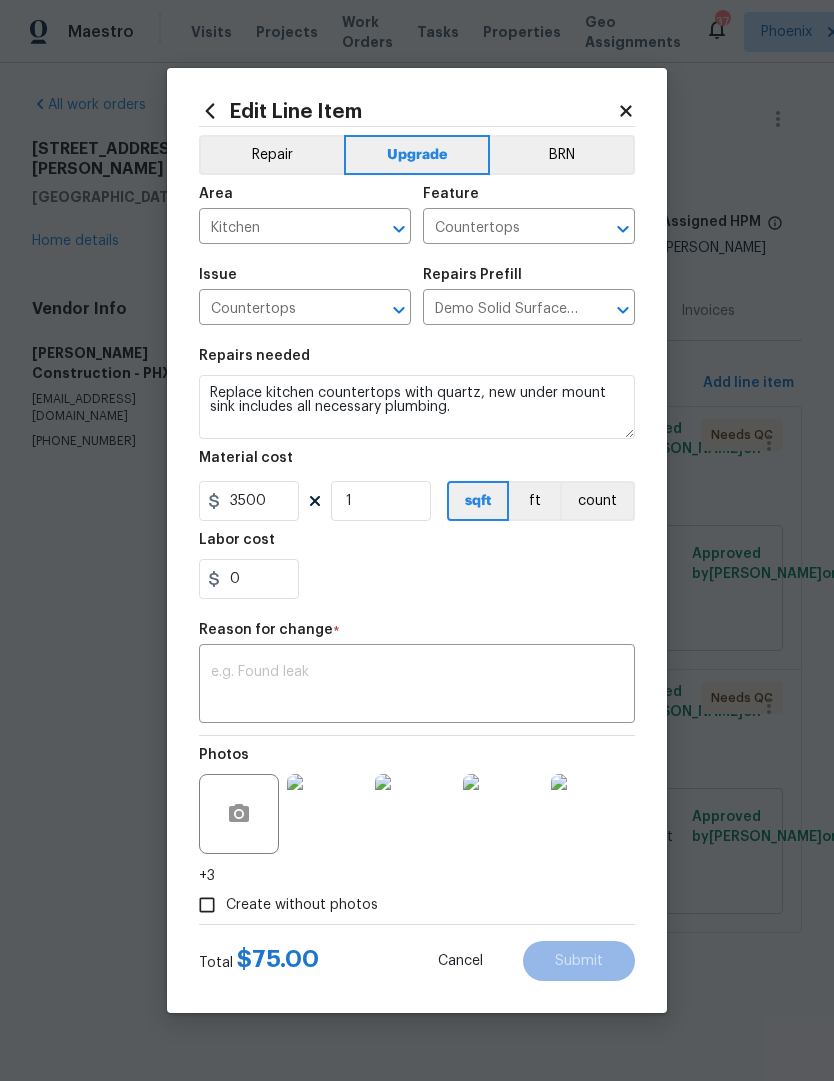 click on "0" at bounding box center (417, 579) 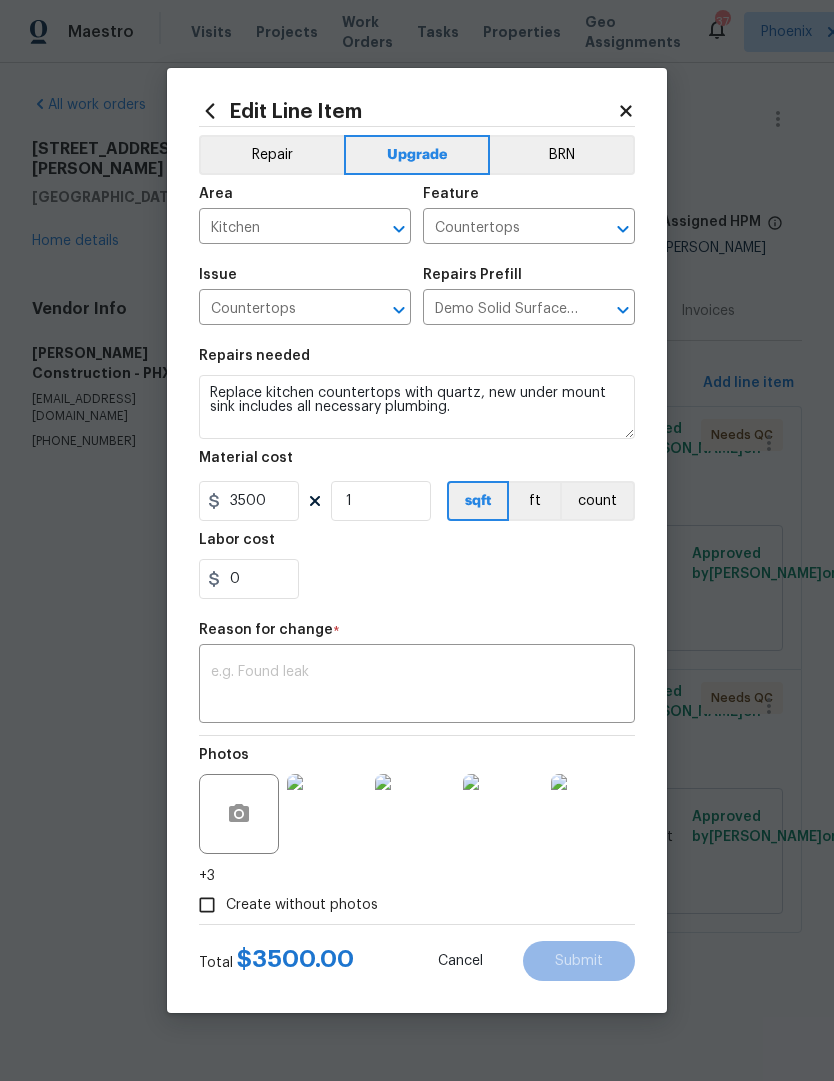 click on "0" at bounding box center [417, 579] 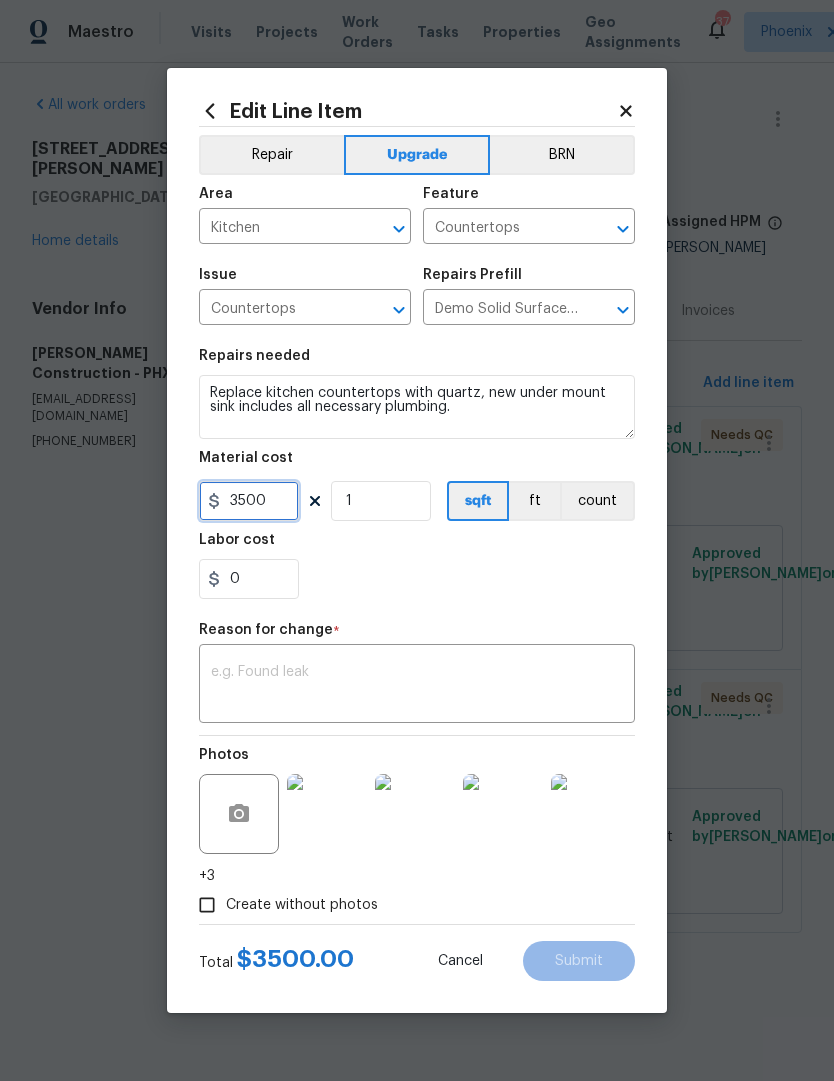 click on "3500" at bounding box center [249, 501] 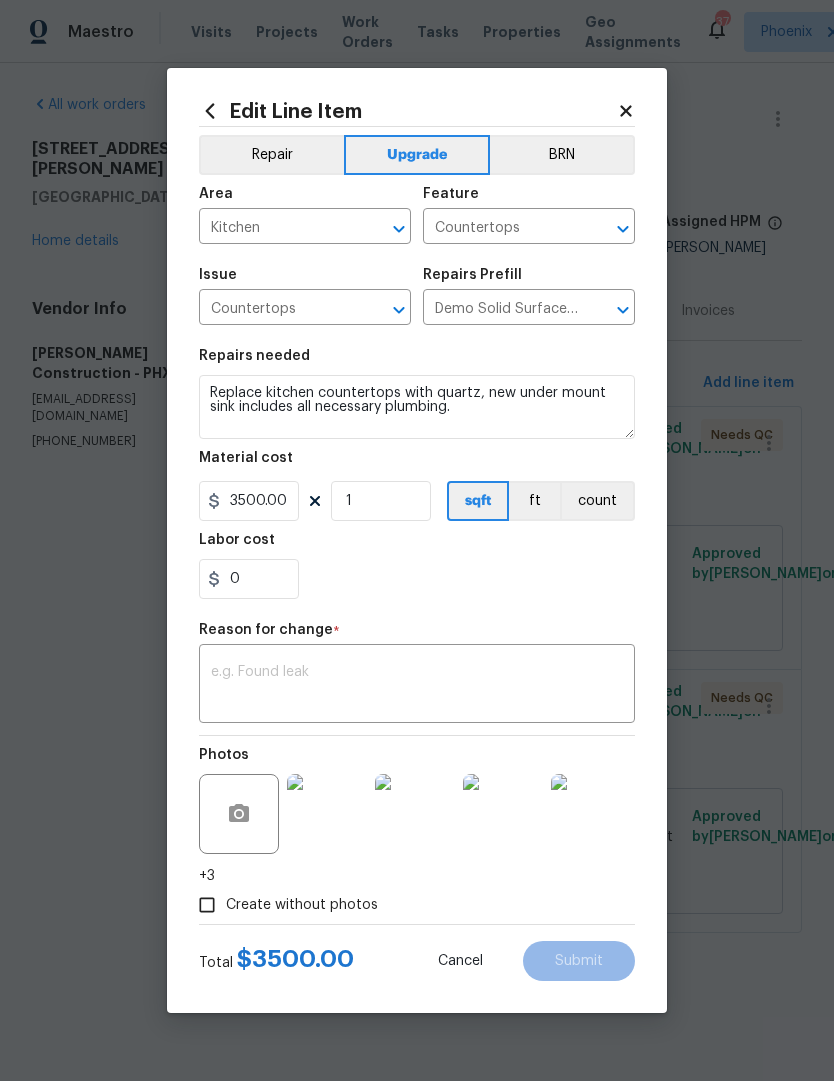 click on "0" at bounding box center (417, 579) 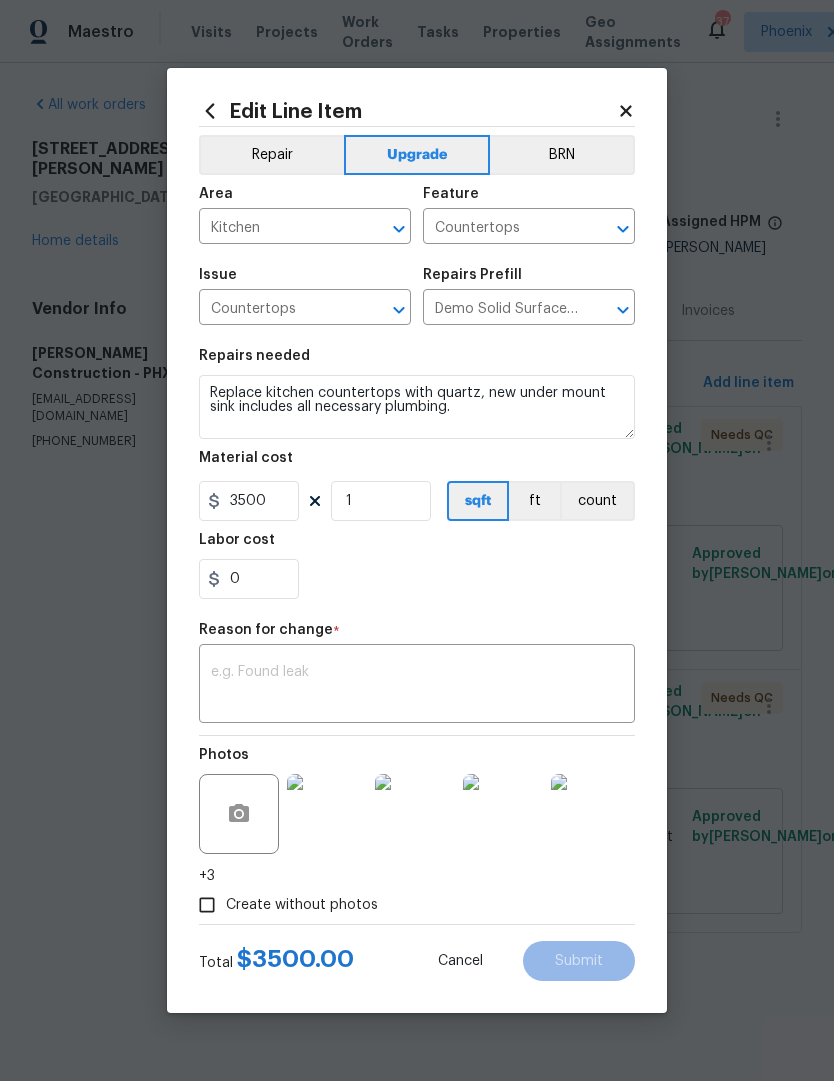 click at bounding box center [417, 686] 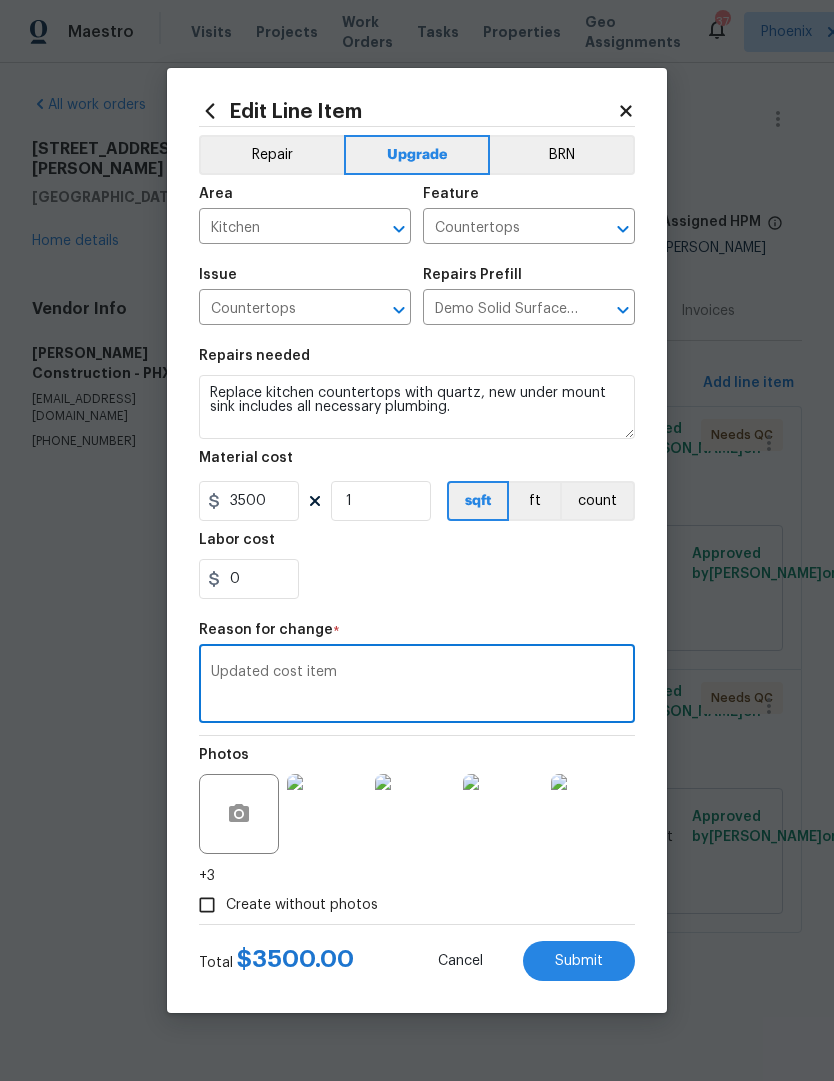 type on "Updated cost item" 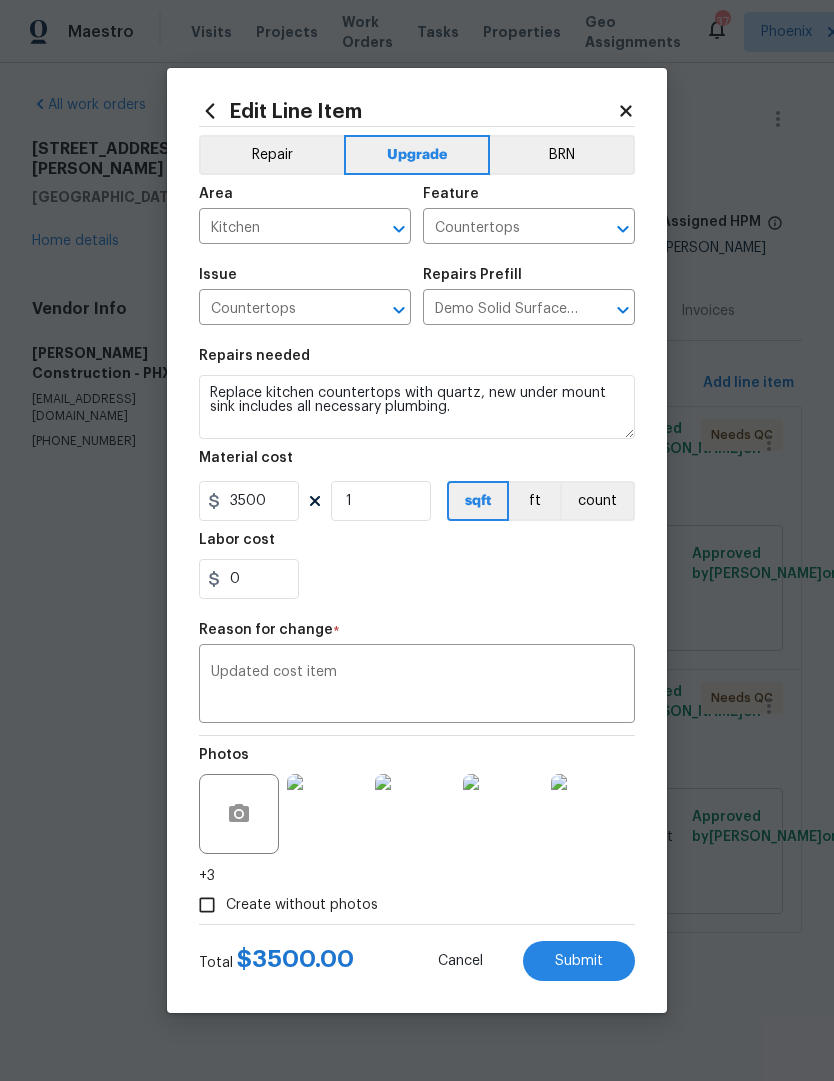 click on "Submit" at bounding box center (579, 961) 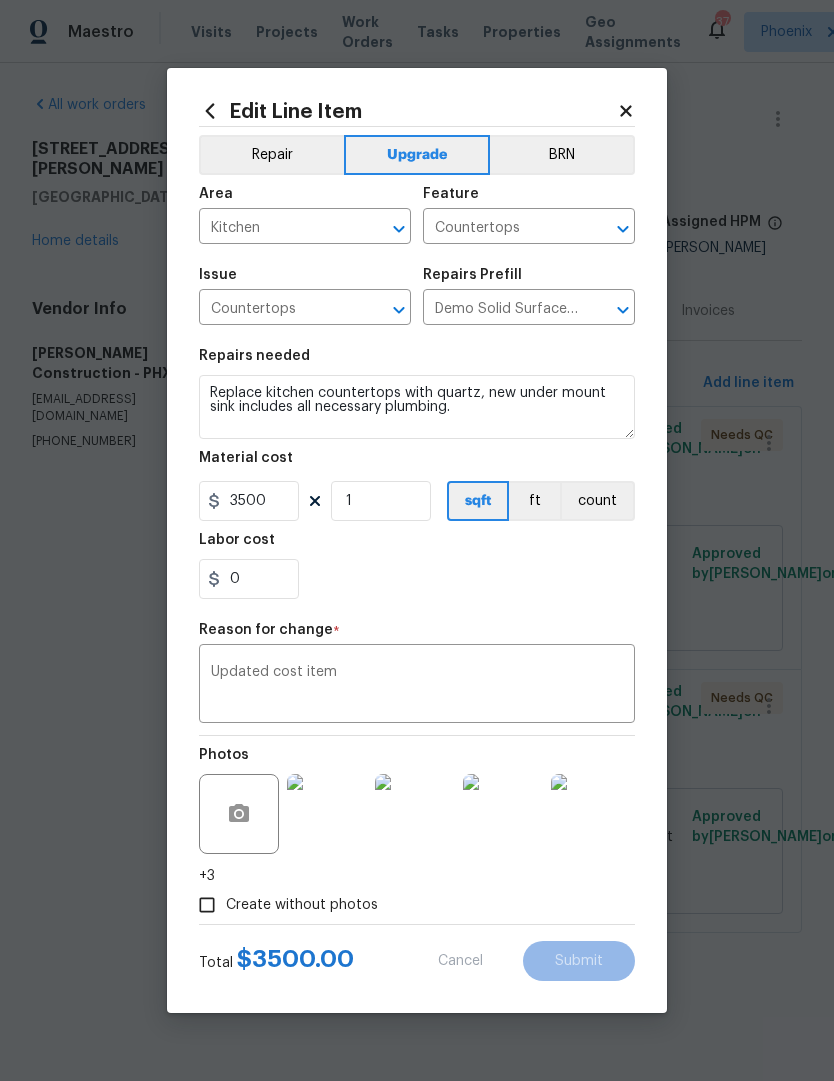 type on "75" 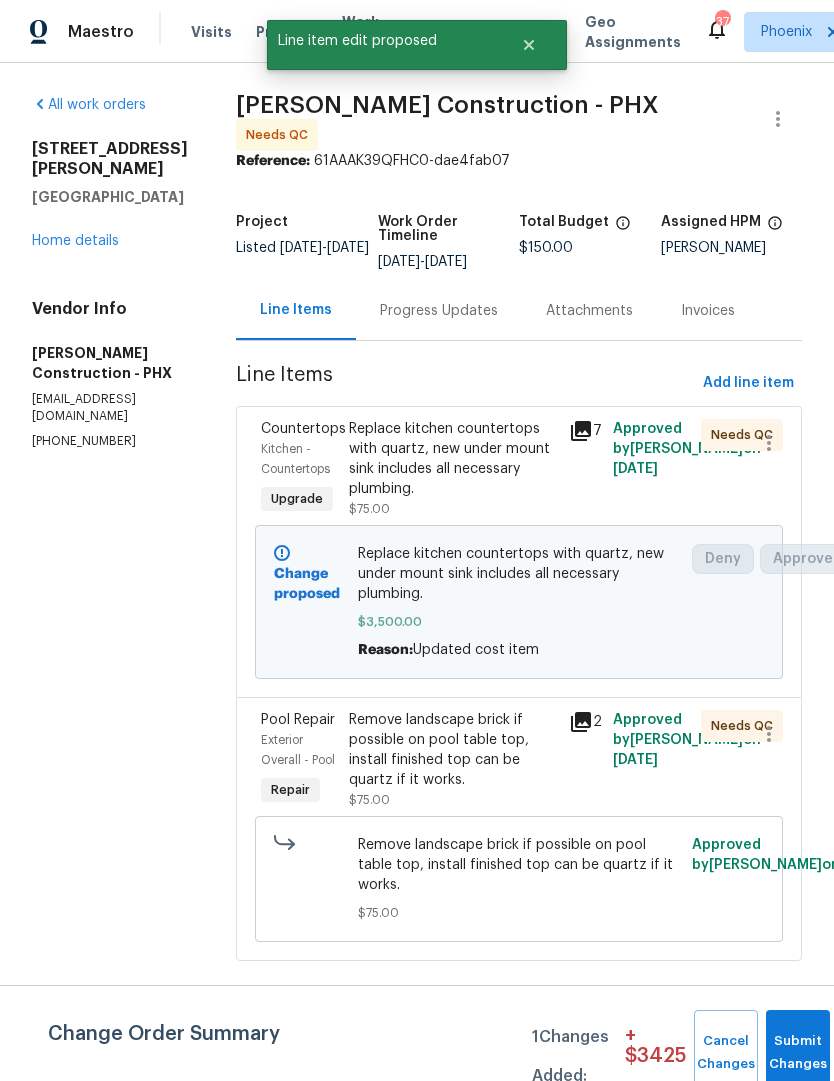 click on "Remove landscape brick if possible on pool table top, install finished top can be quartz if it works." at bounding box center (453, 750) 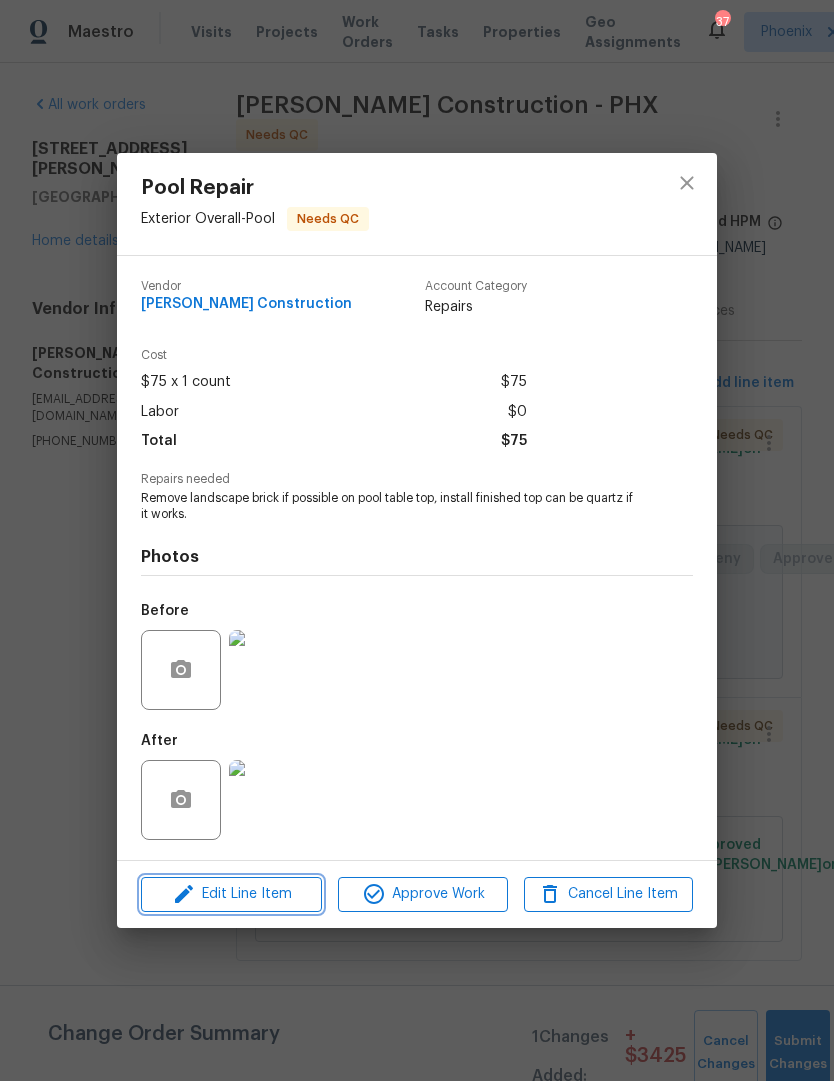 click on "Edit Line Item" at bounding box center (231, 894) 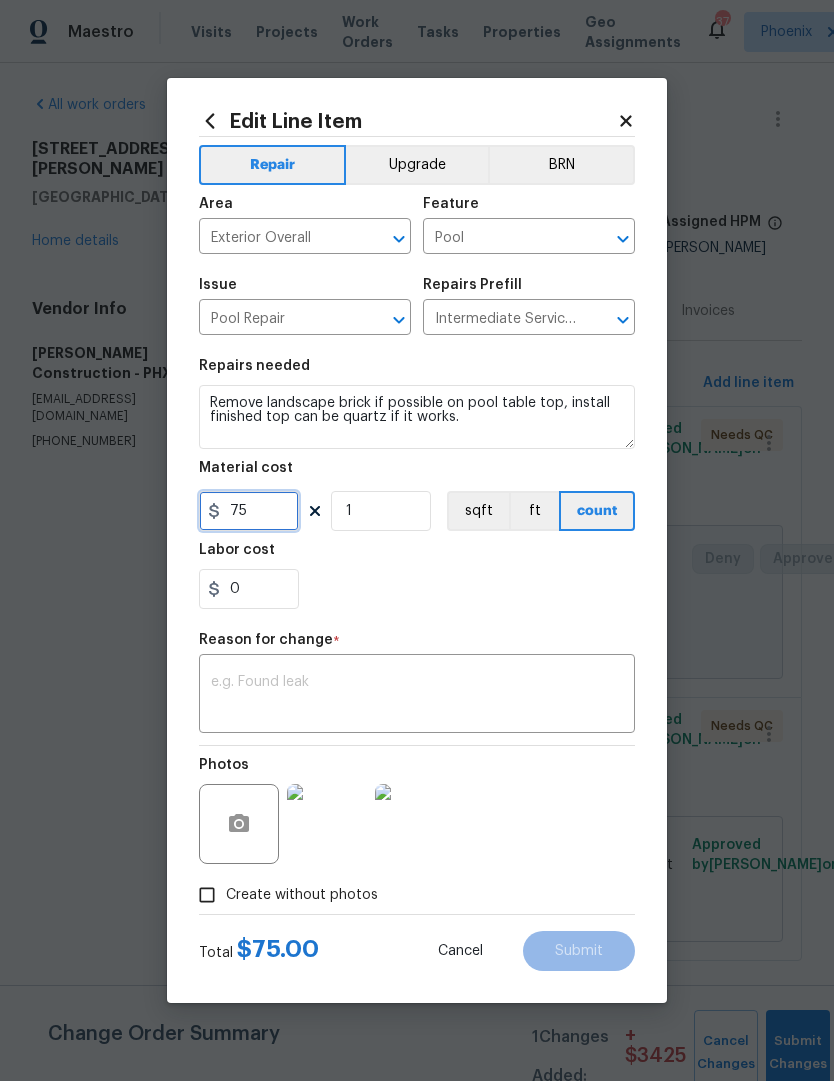 click on "75" at bounding box center [249, 511] 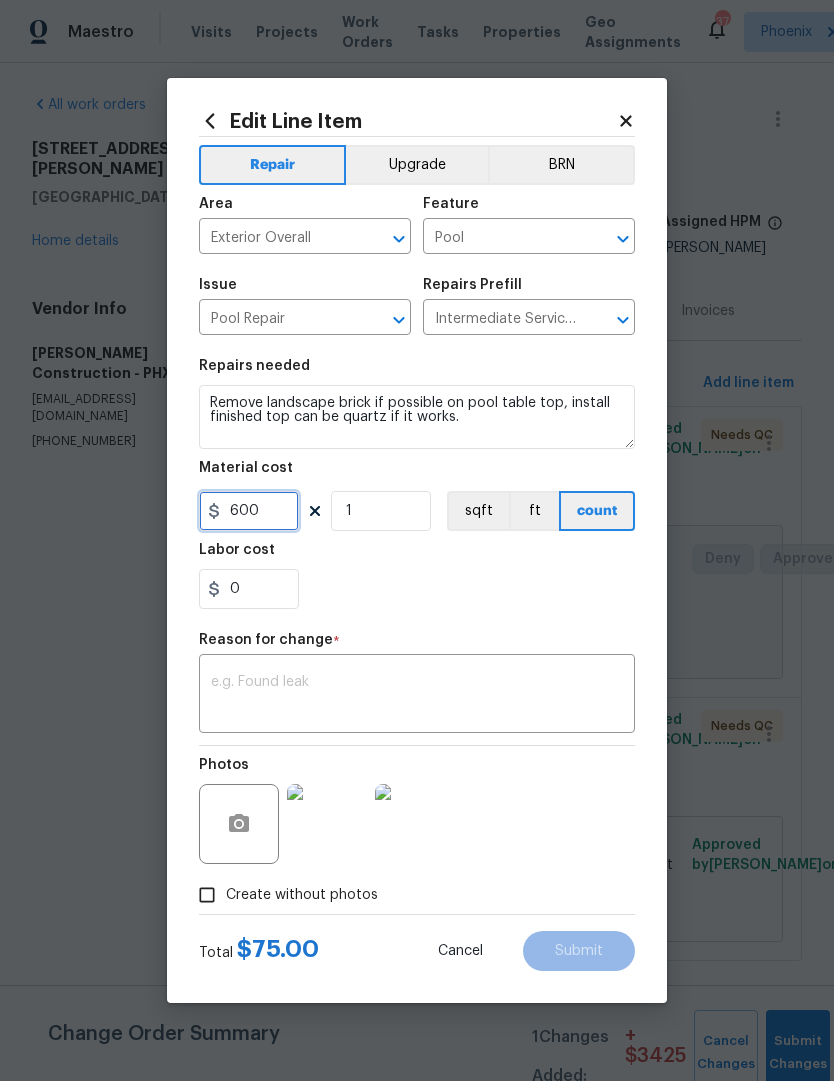 type on "600" 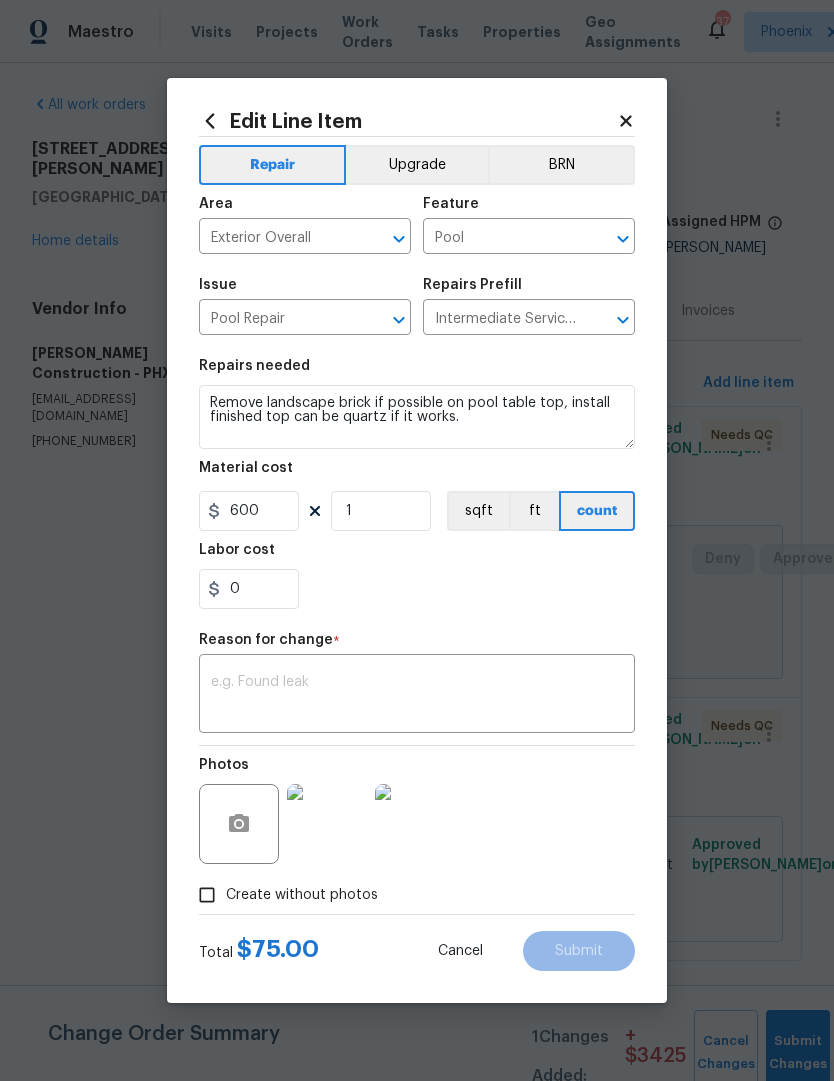 click at bounding box center [417, 696] 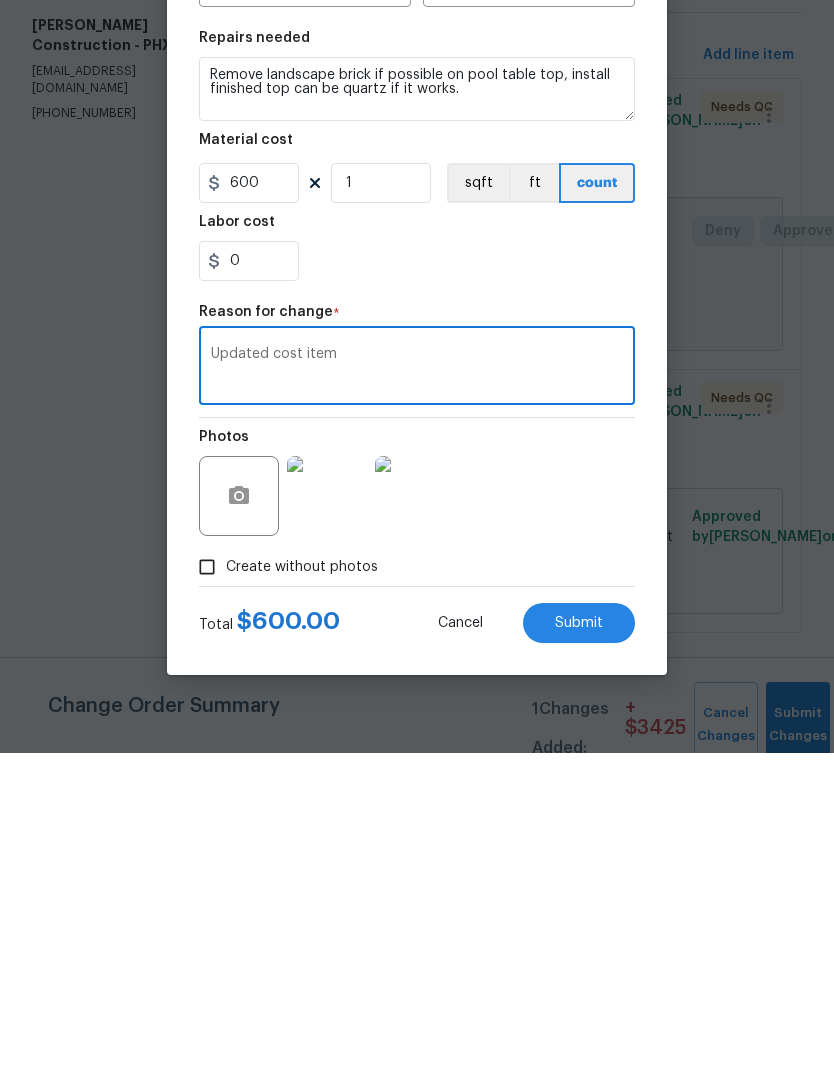 type on "Updated cost item" 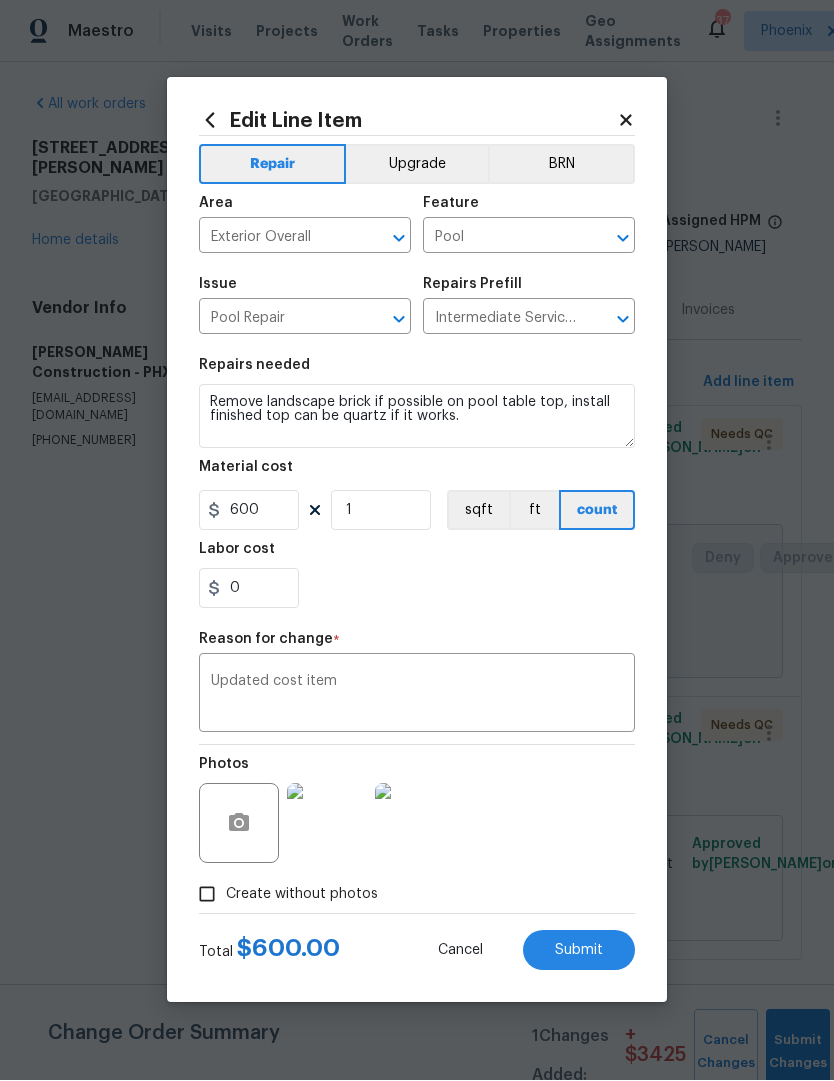 click on "Submit" at bounding box center [579, 951] 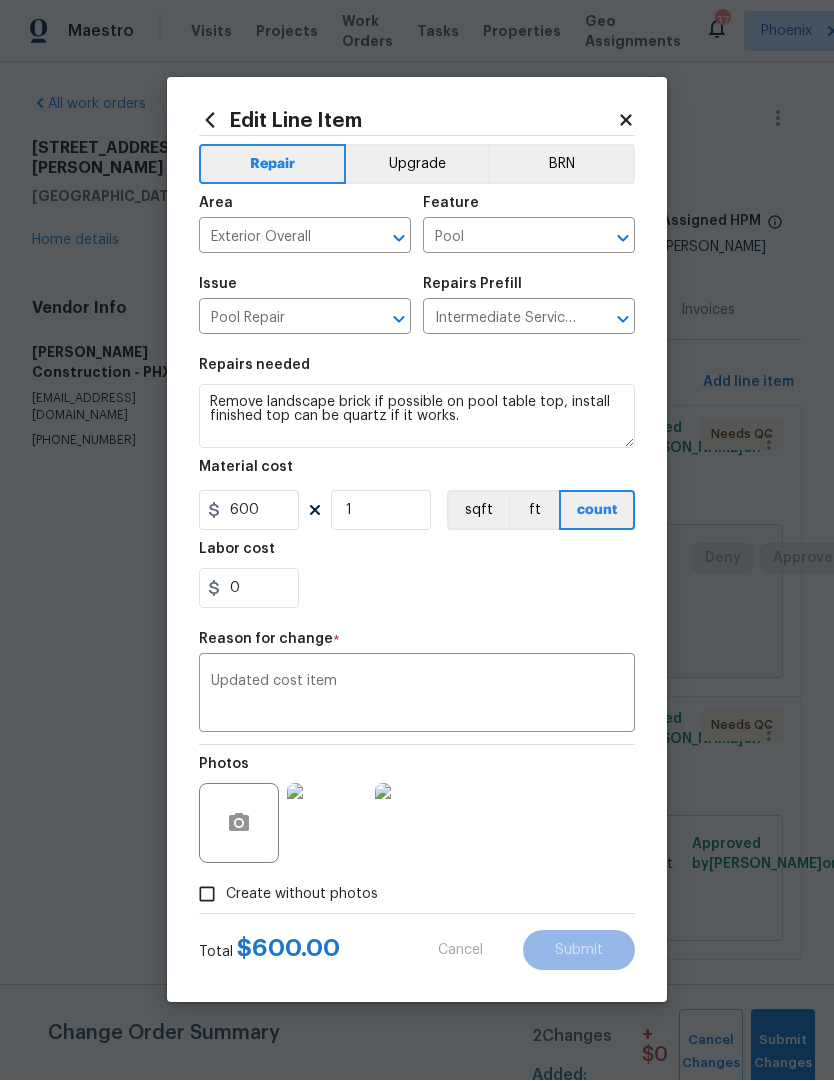 type on "75" 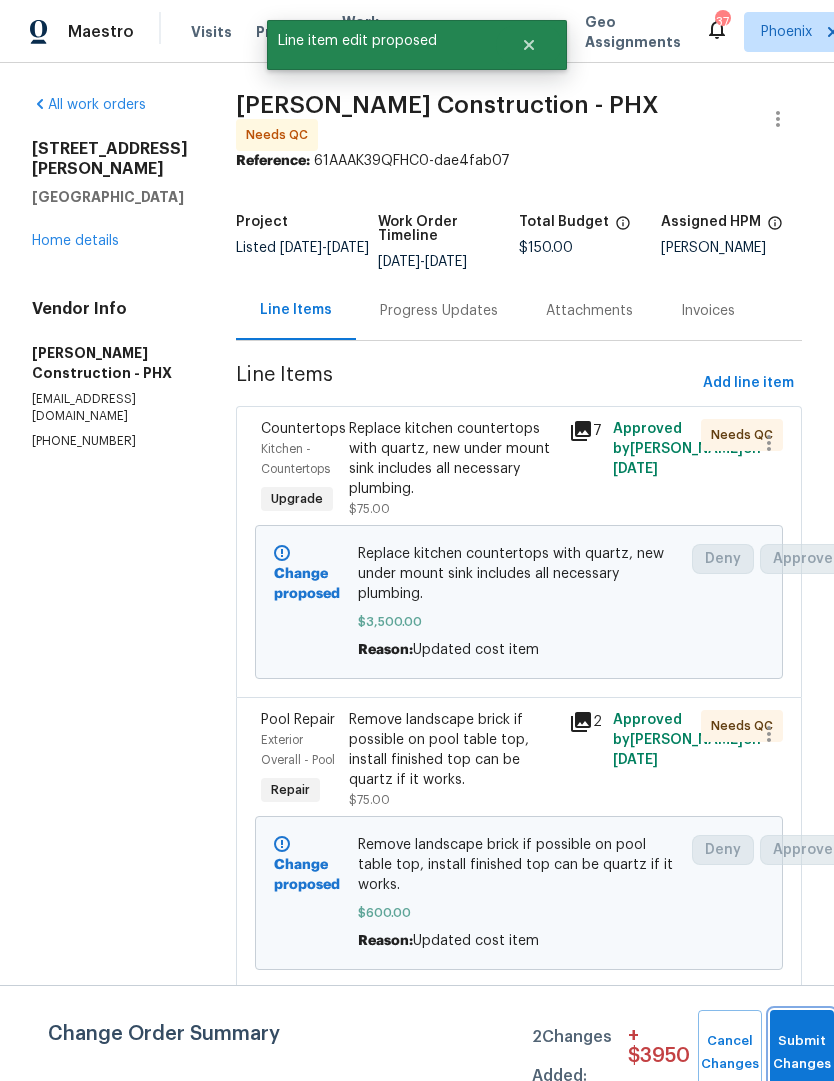 click on "Submit Changes" at bounding box center (802, 1053) 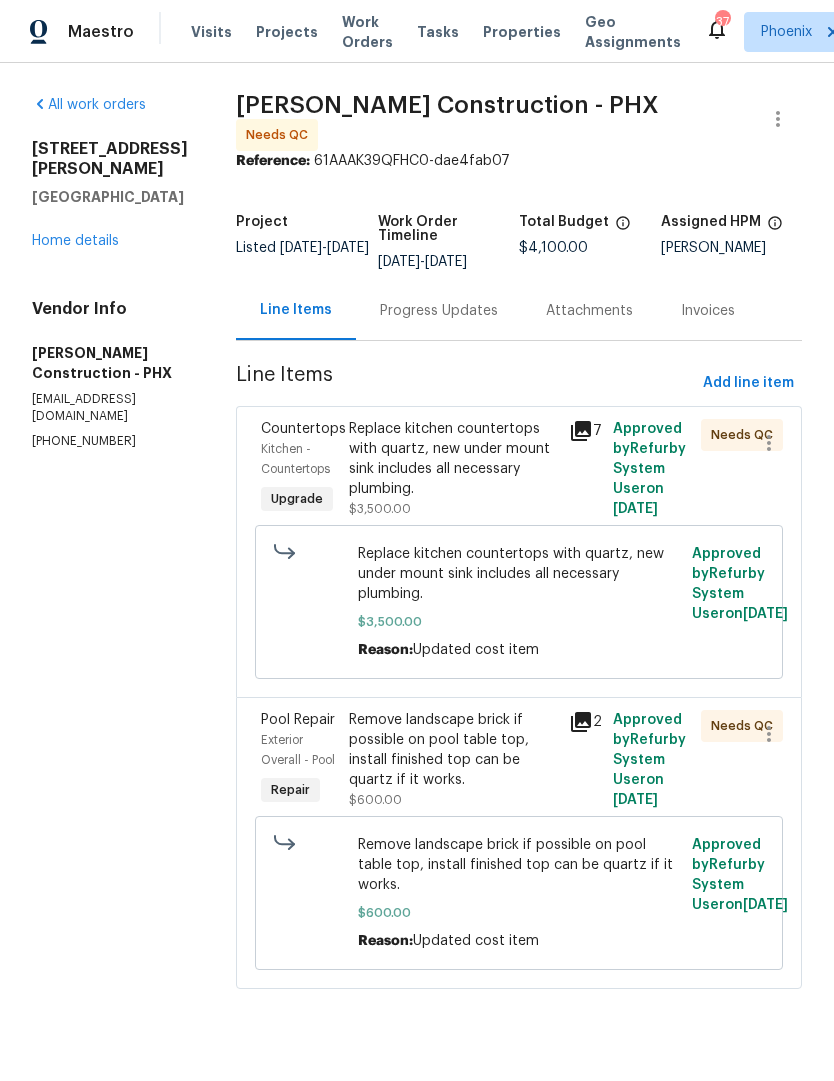 click on "Progress Updates" at bounding box center (439, 310) 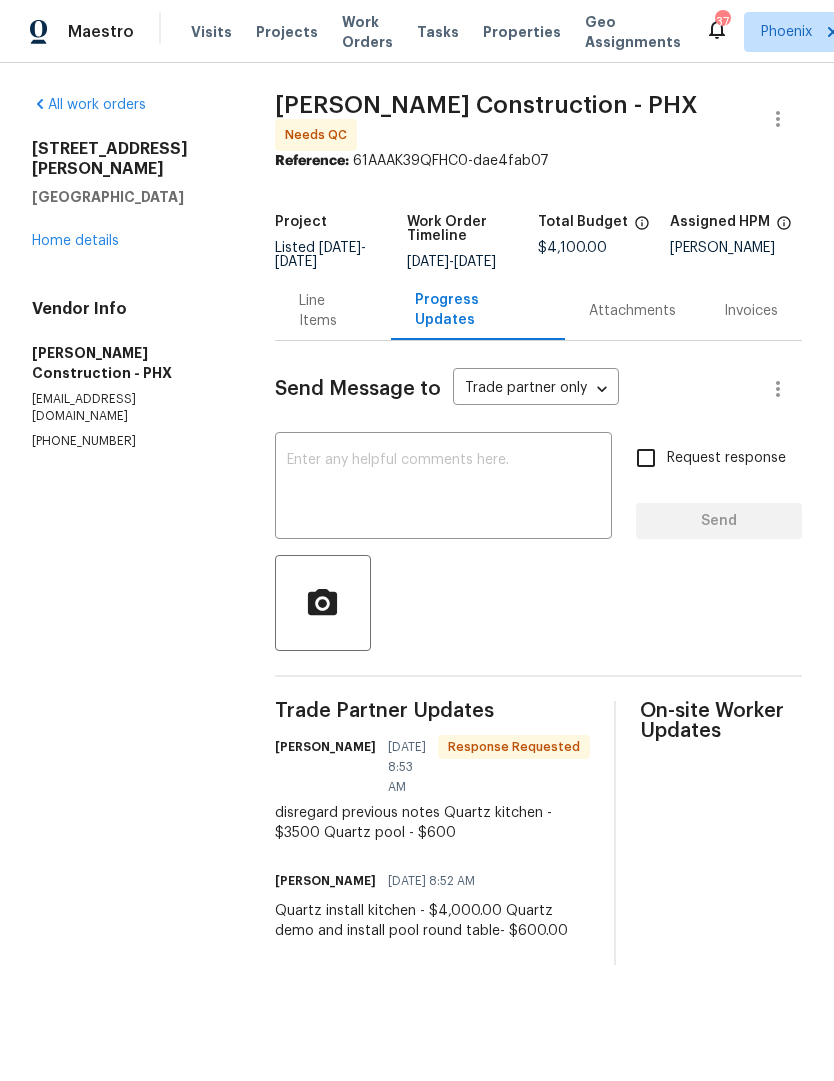 click at bounding box center [443, 488] 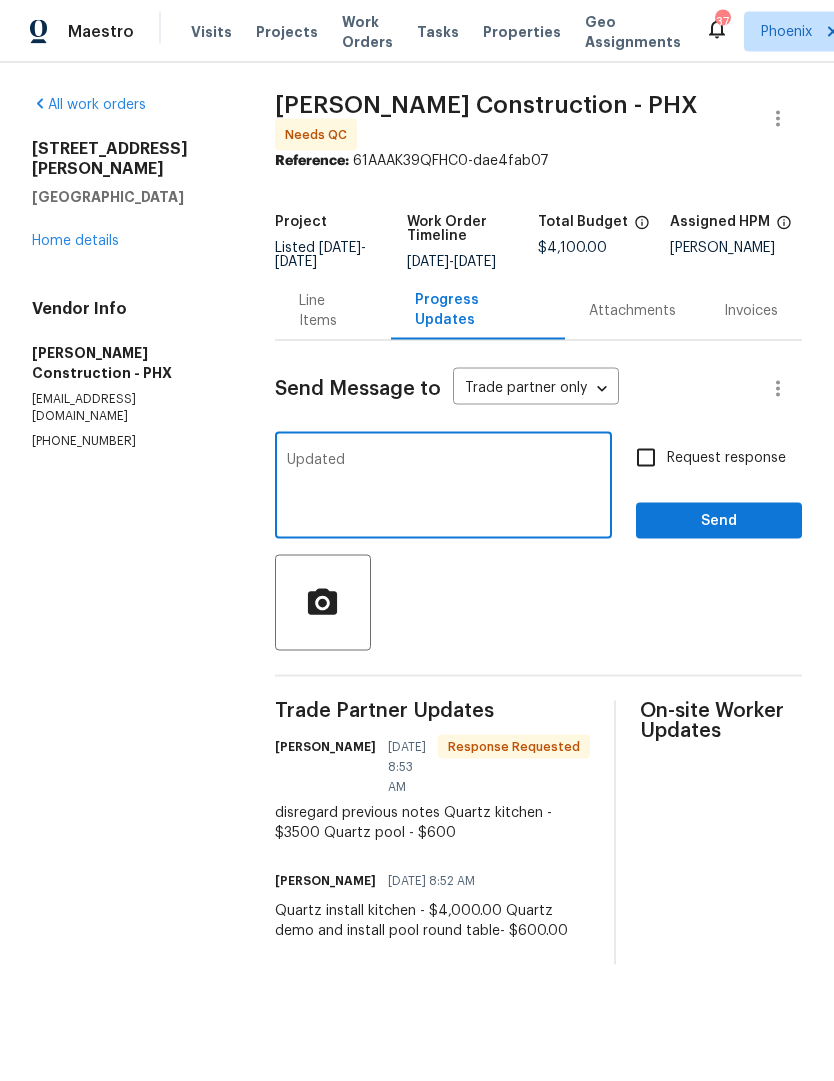 type on "Updated" 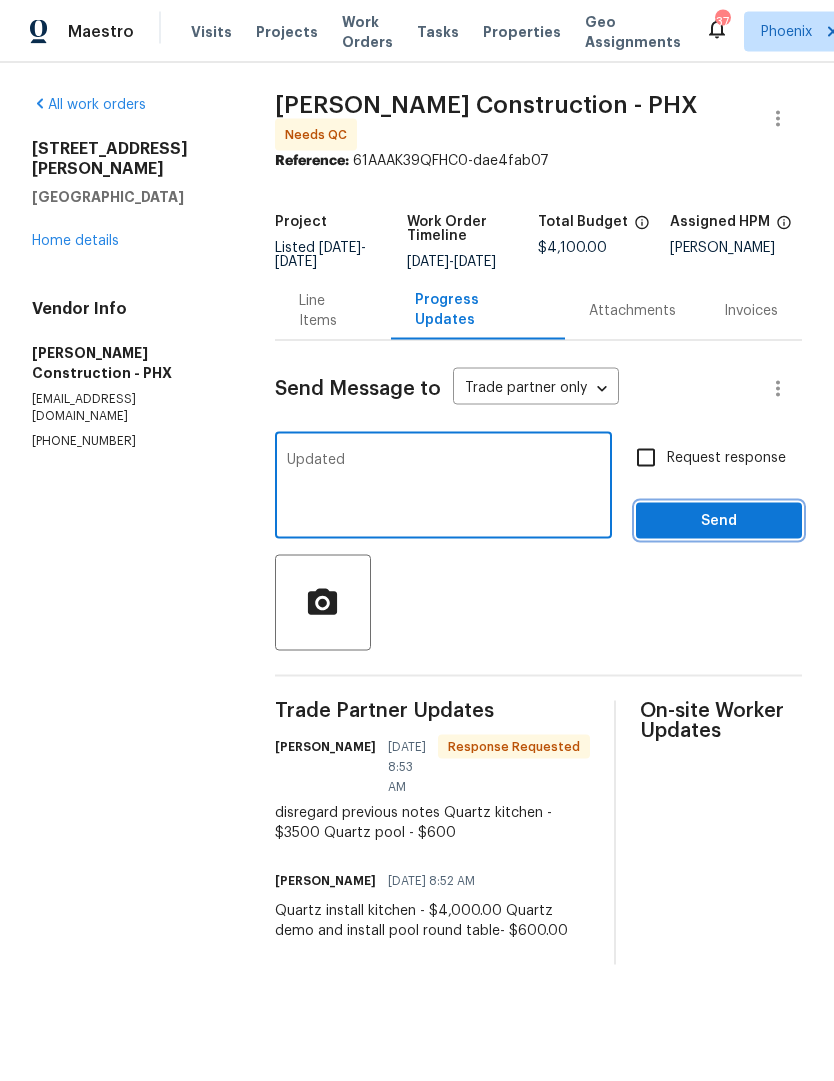 click on "Send" at bounding box center (719, 521) 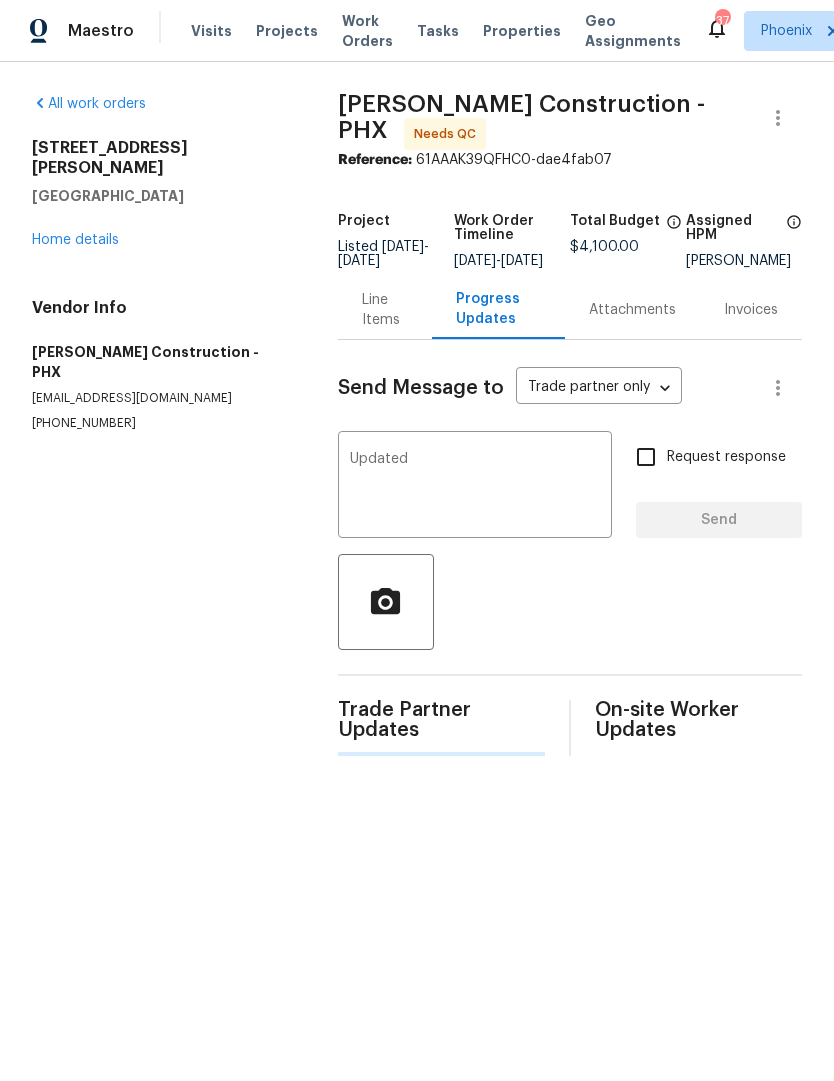 type 